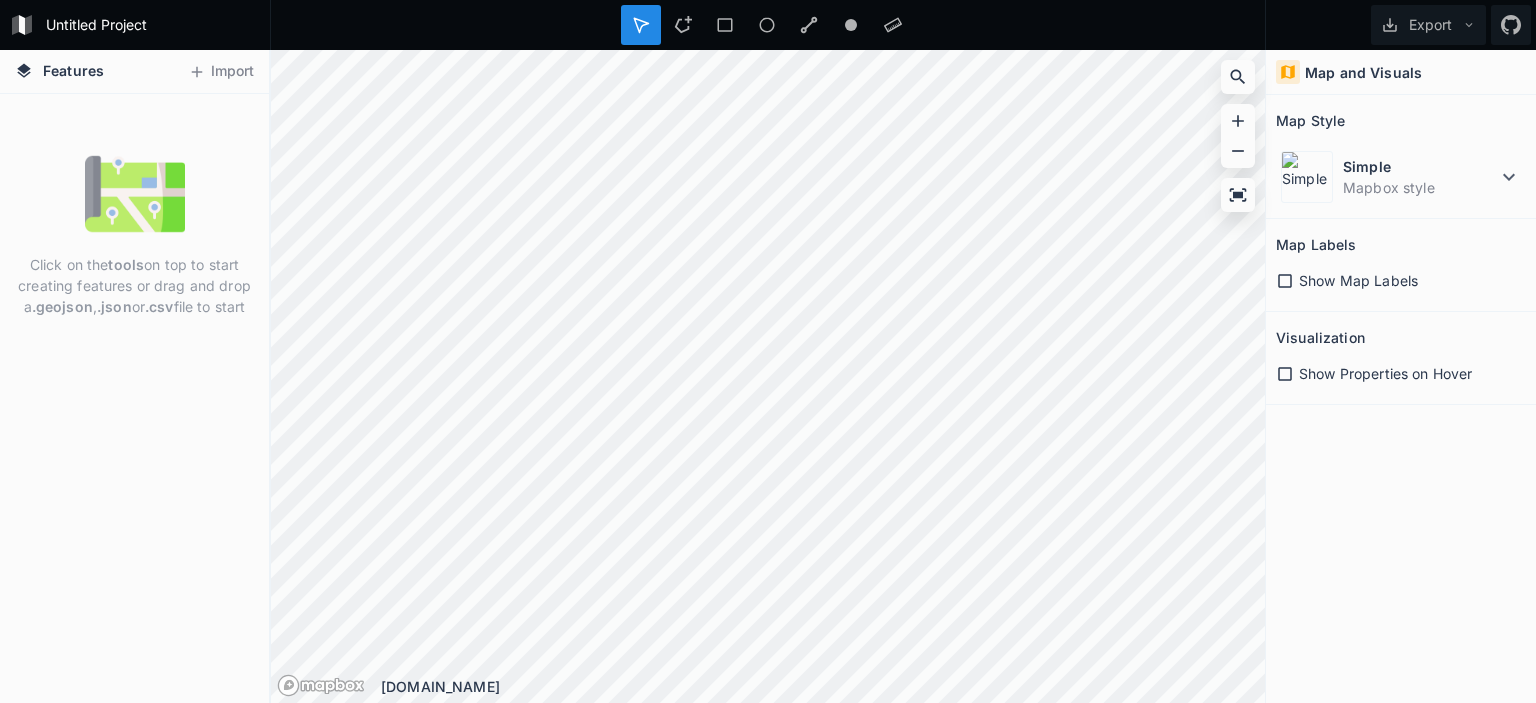 scroll, scrollTop: 0, scrollLeft: 0, axis: both 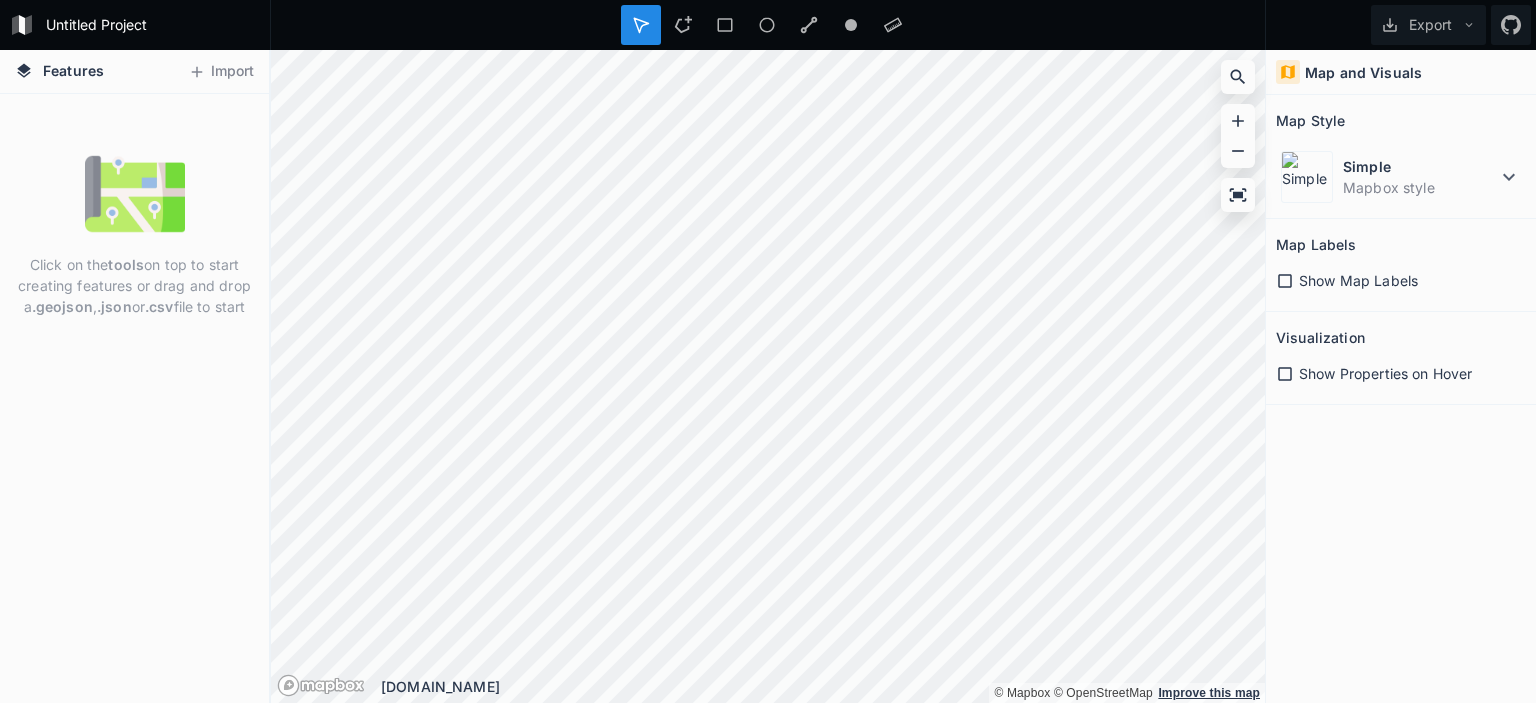 click on "Improve this map" at bounding box center (1209, 693) 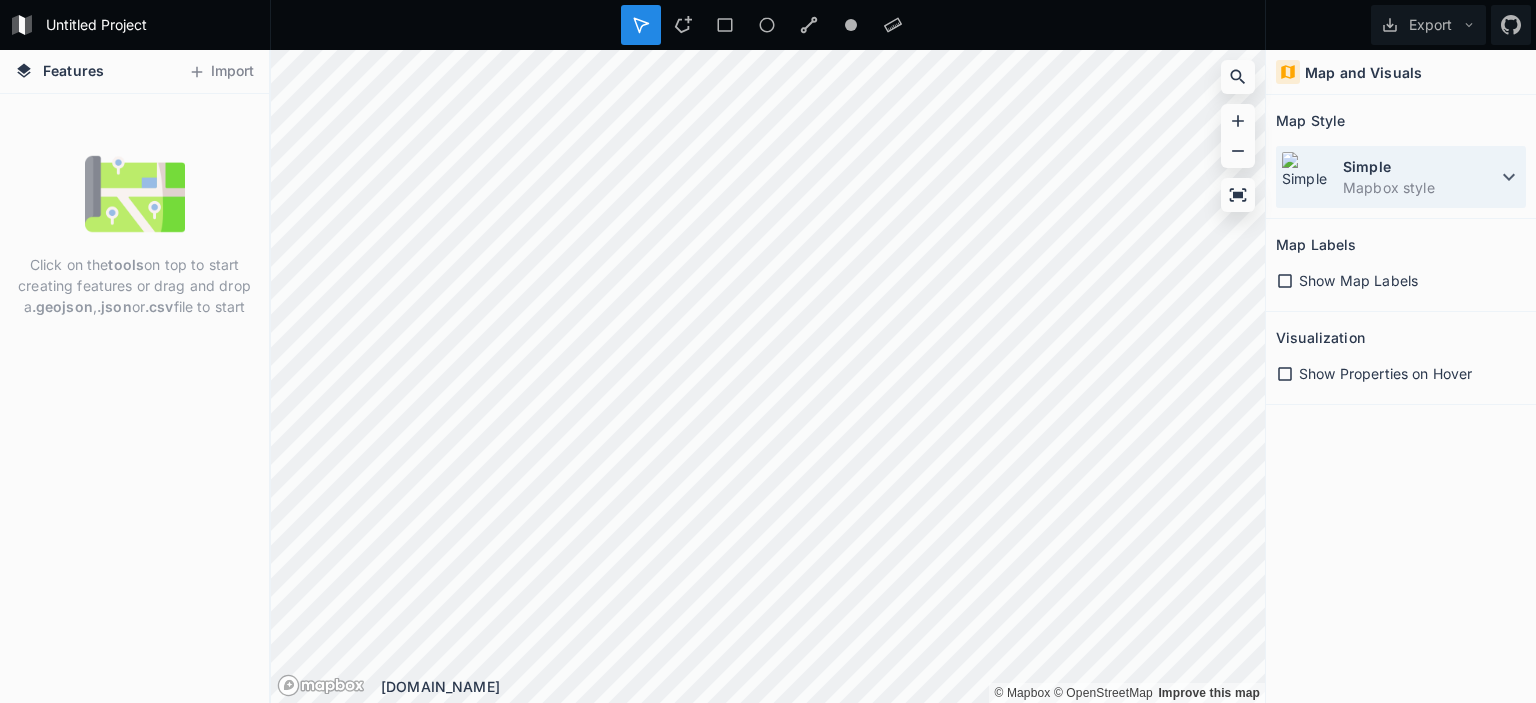 click at bounding box center (1307, 177) 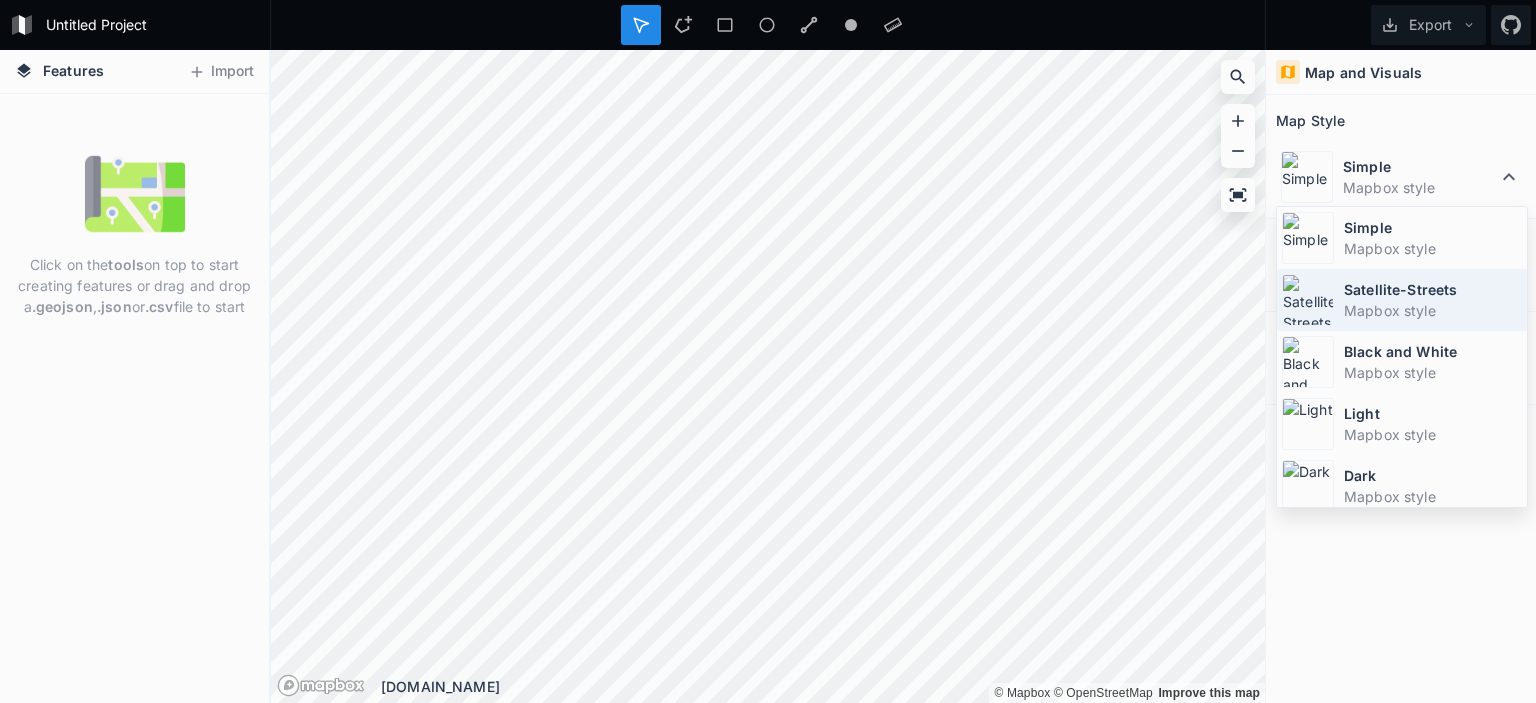 click on "Satellite-Streets" at bounding box center [1433, 289] 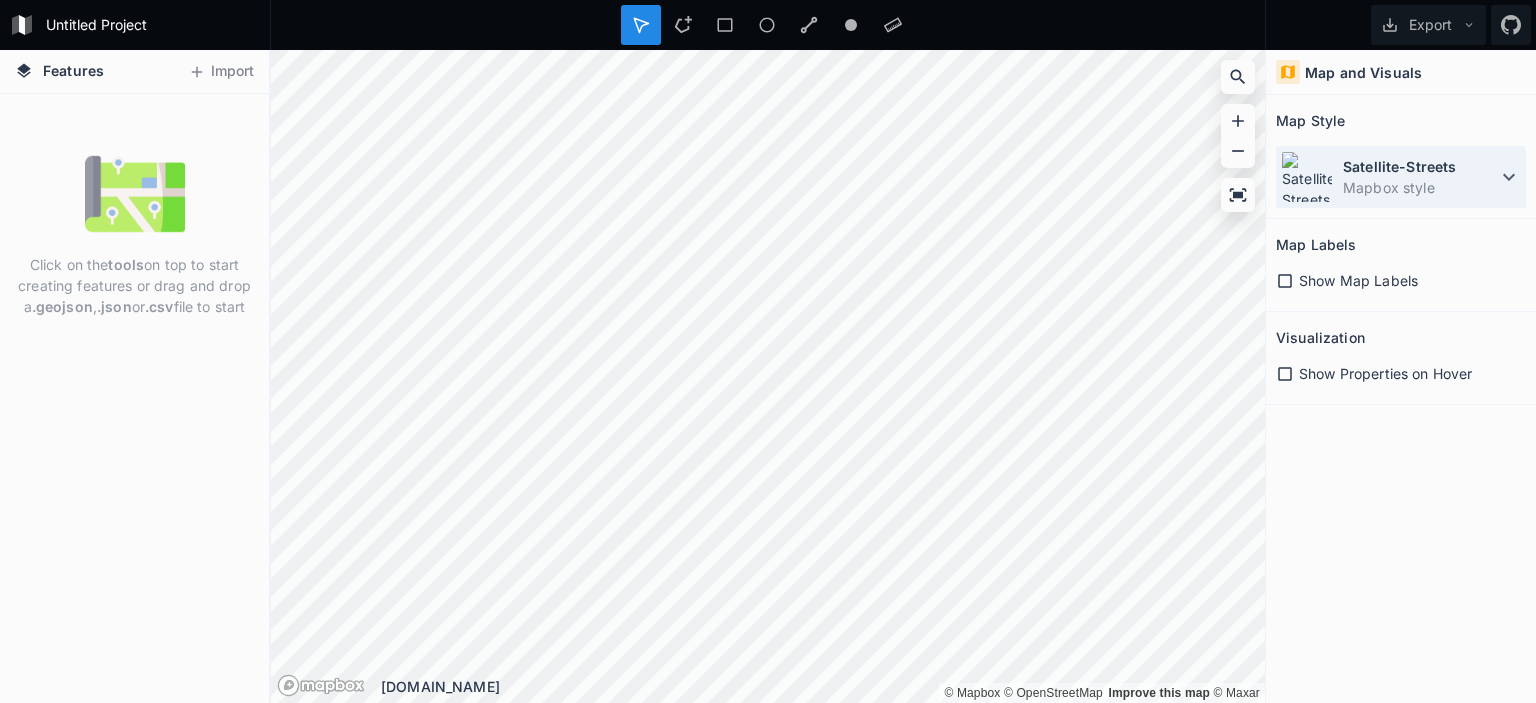 click on "Satellite-Streets" at bounding box center [1420, 166] 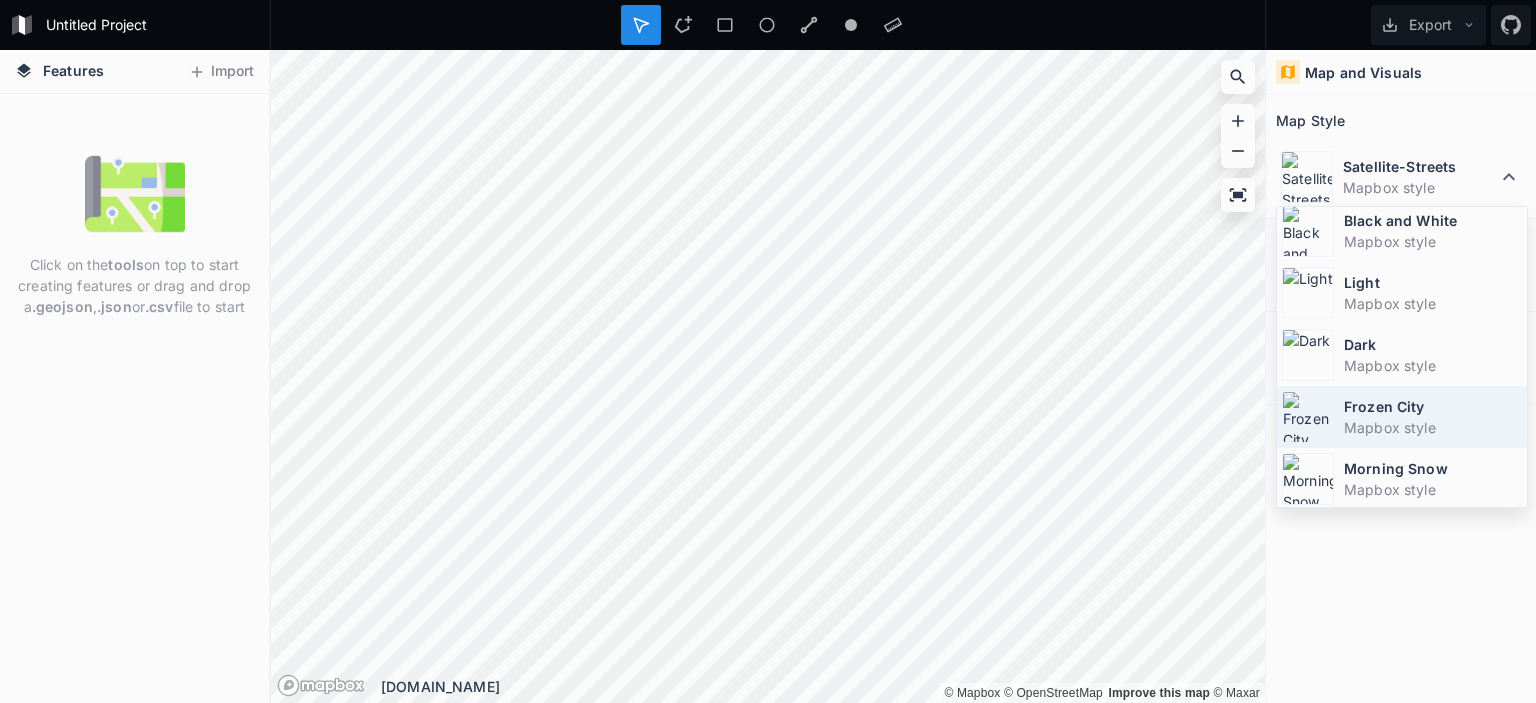 scroll, scrollTop: 0, scrollLeft: 0, axis: both 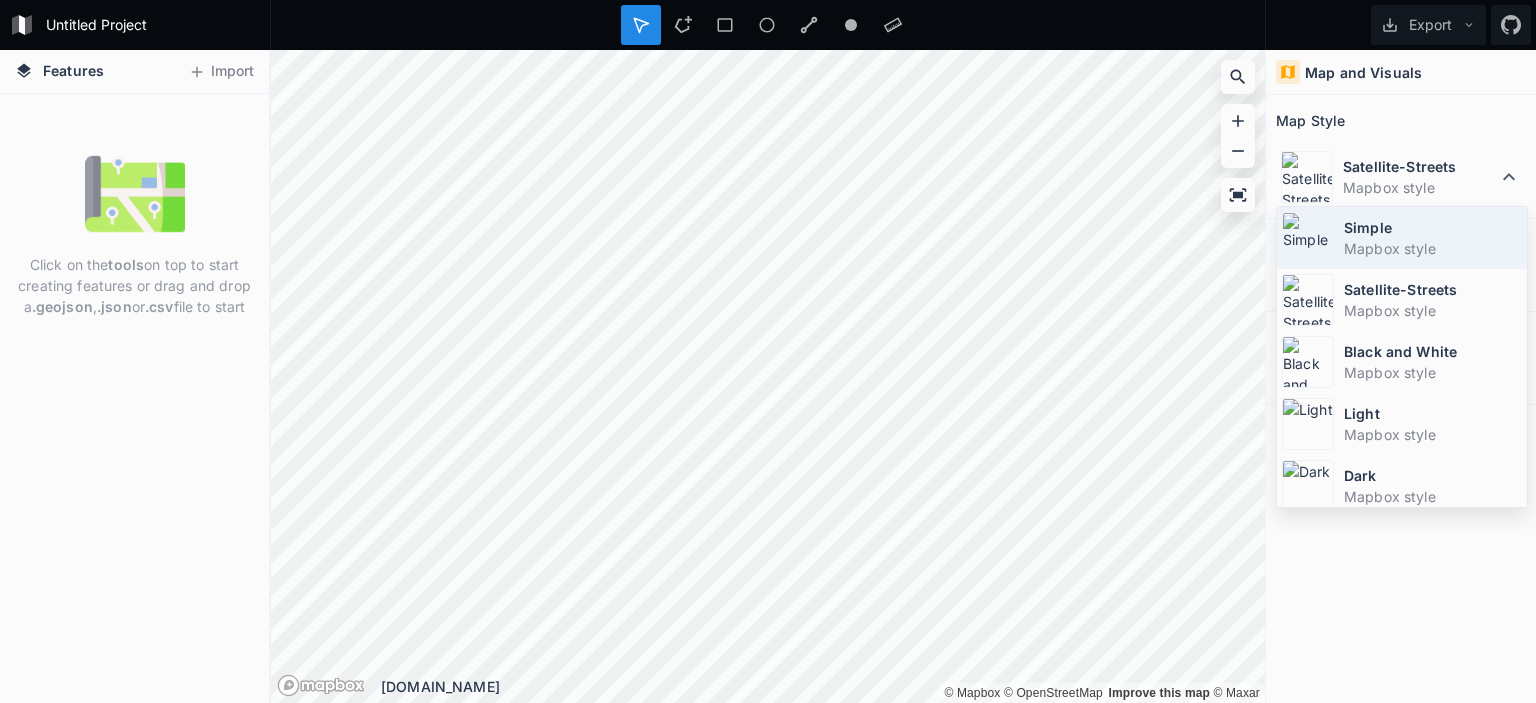 click on "Simple" at bounding box center [1433, 227] 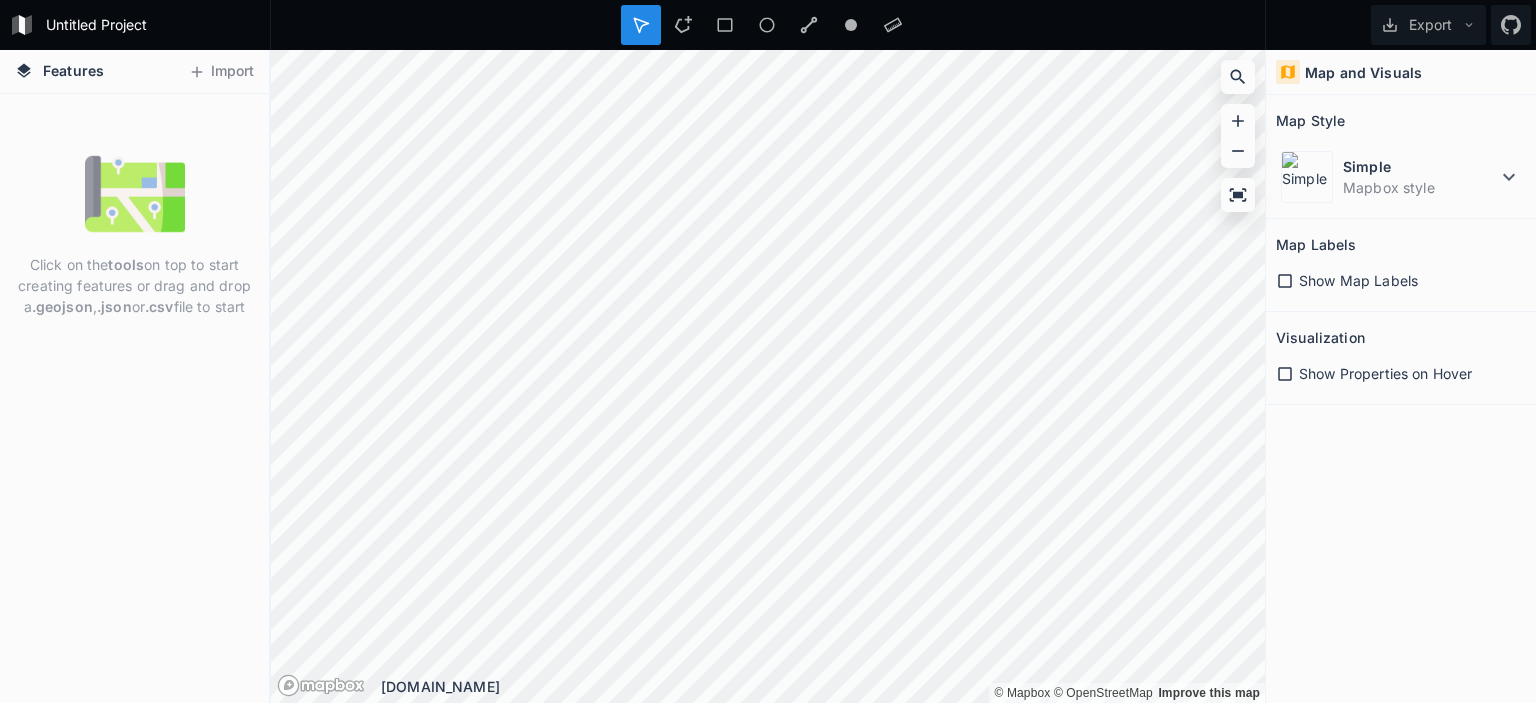 click on "Show Map Labels" at bounding box center (1401, 280) 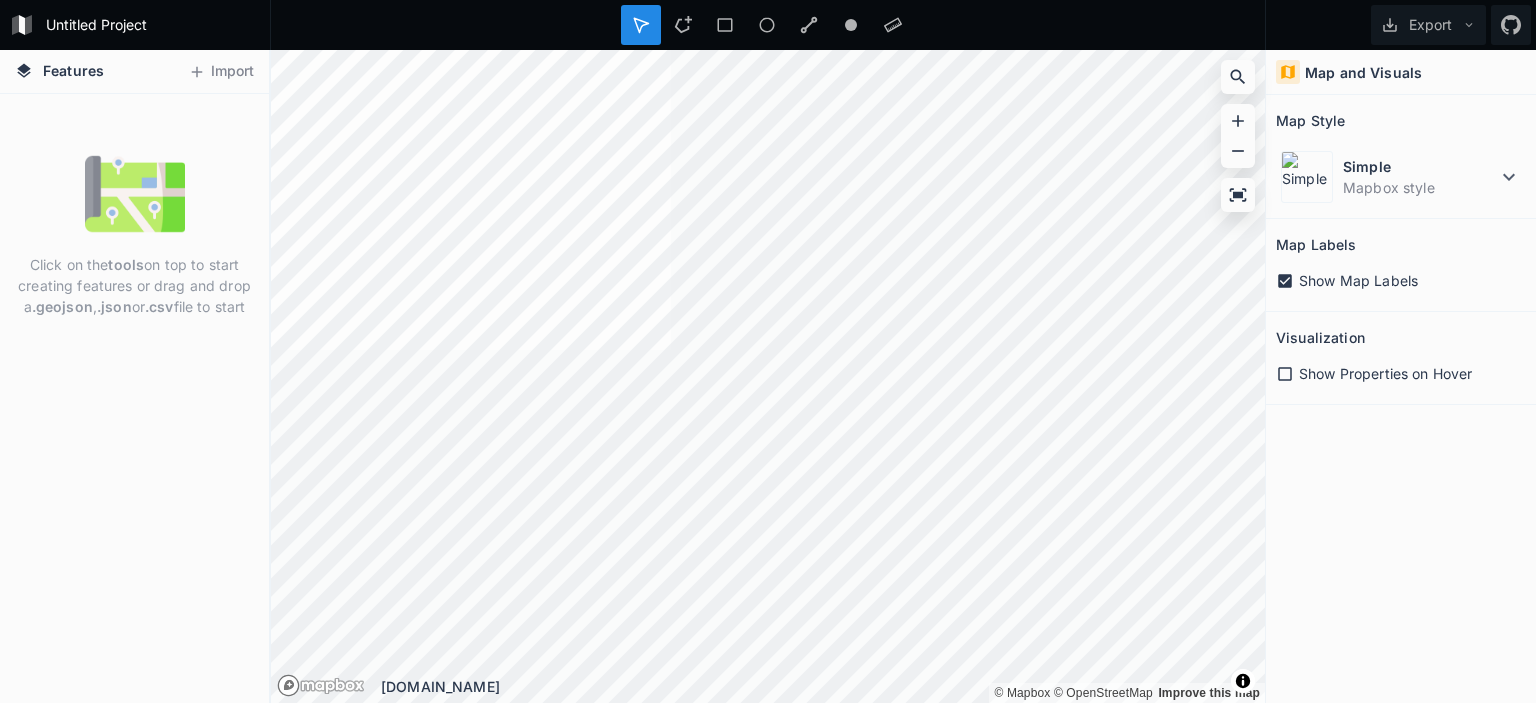 click 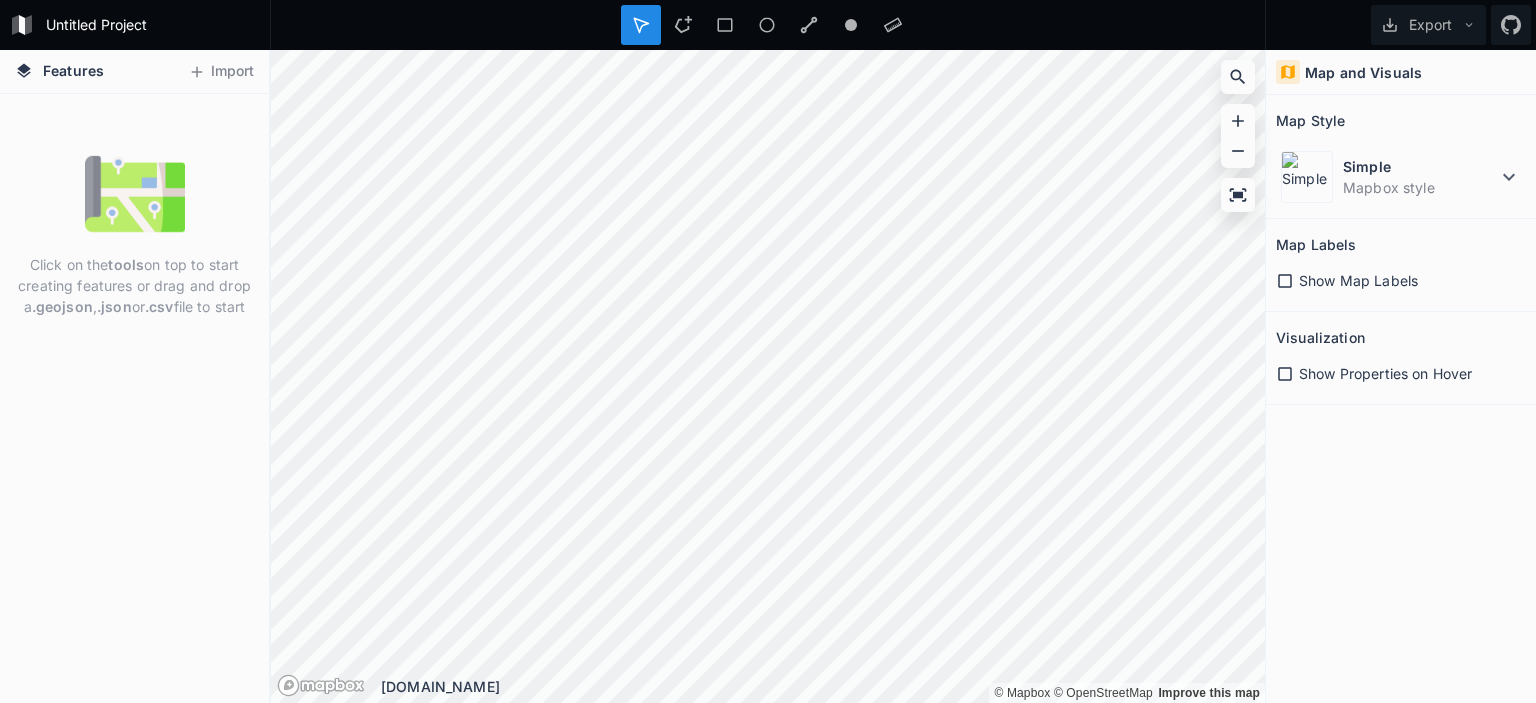 click 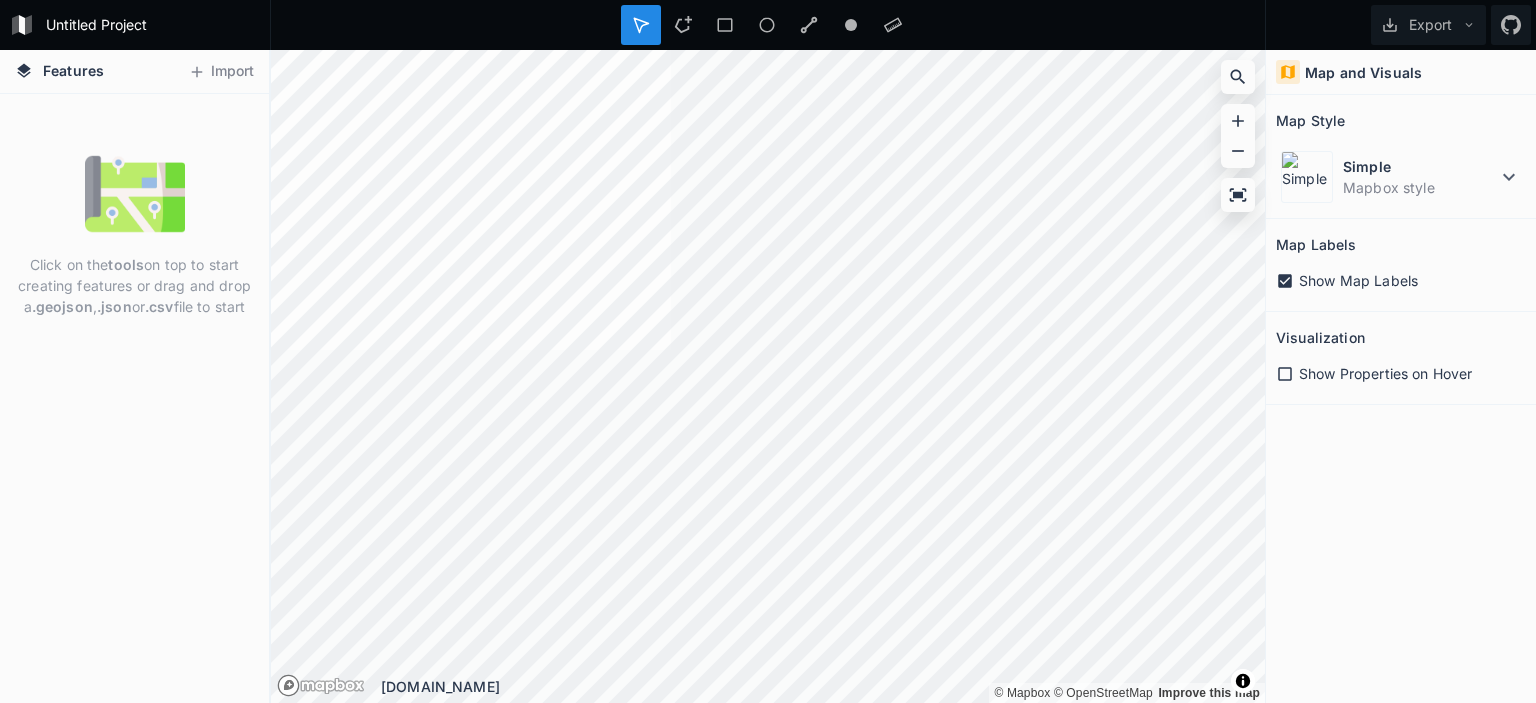 click 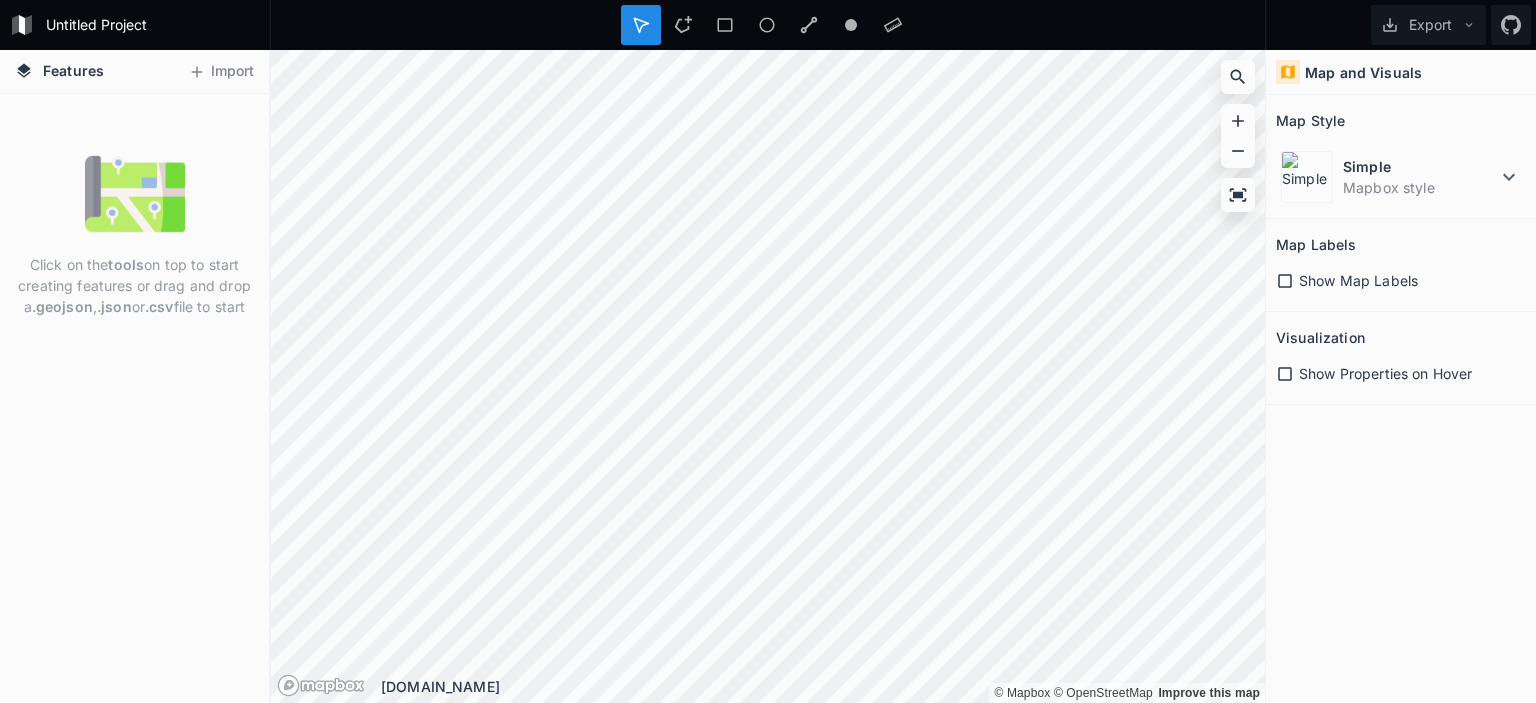 click 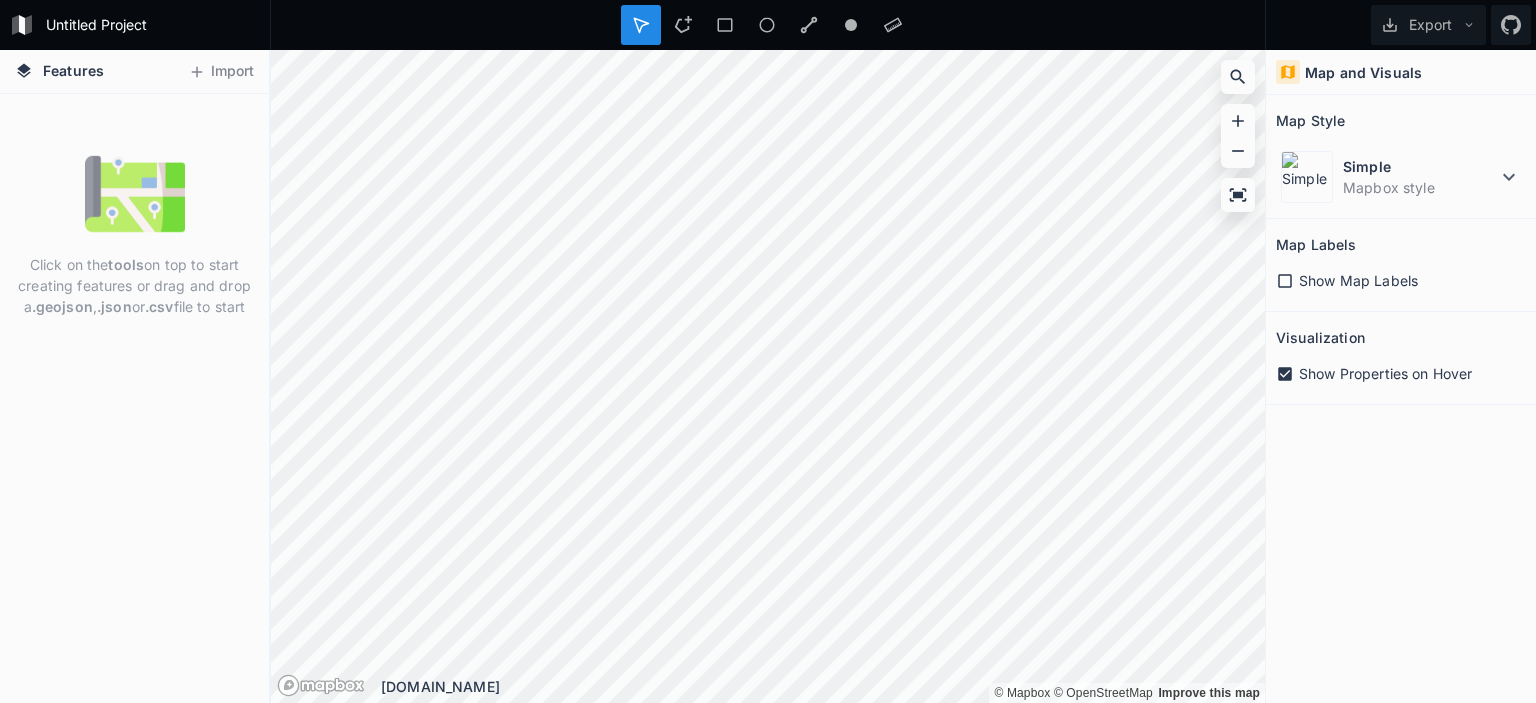click 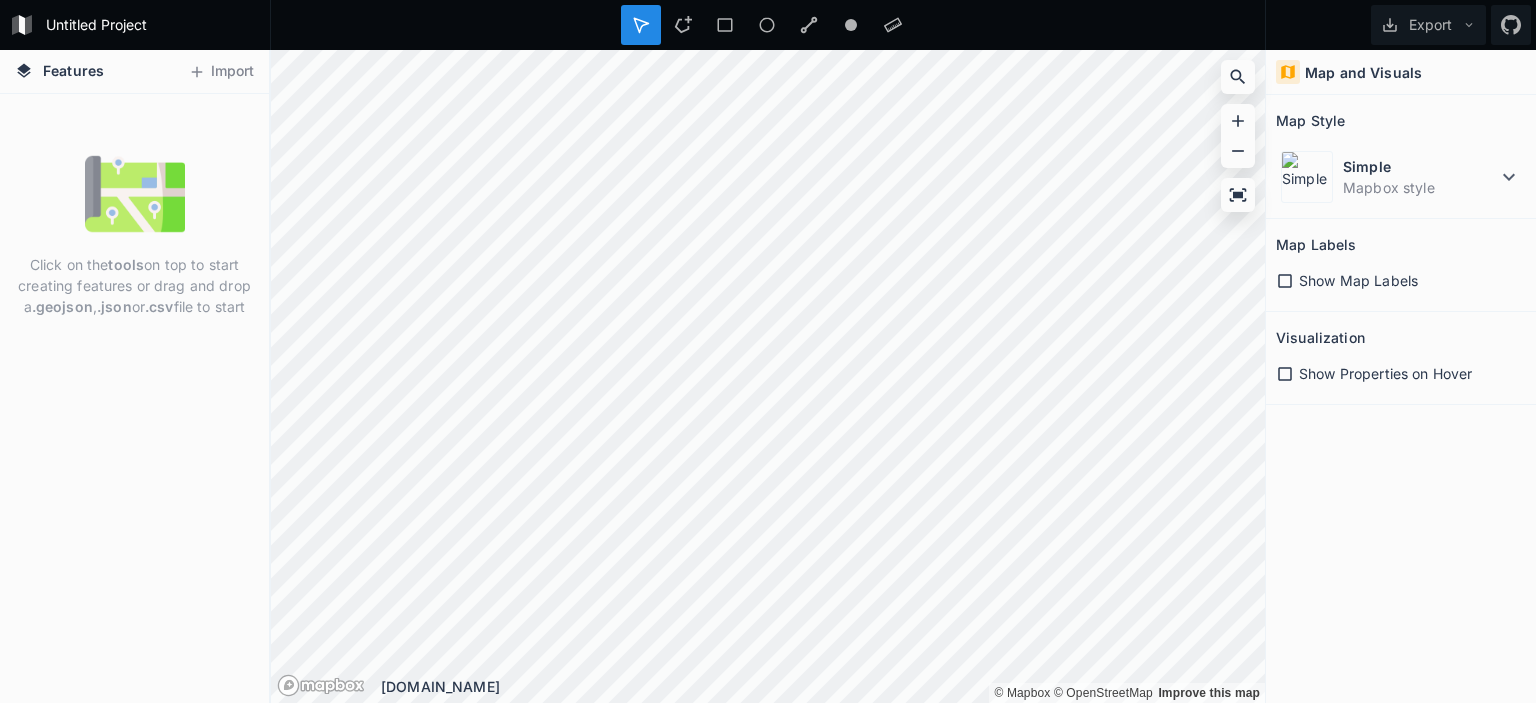 click 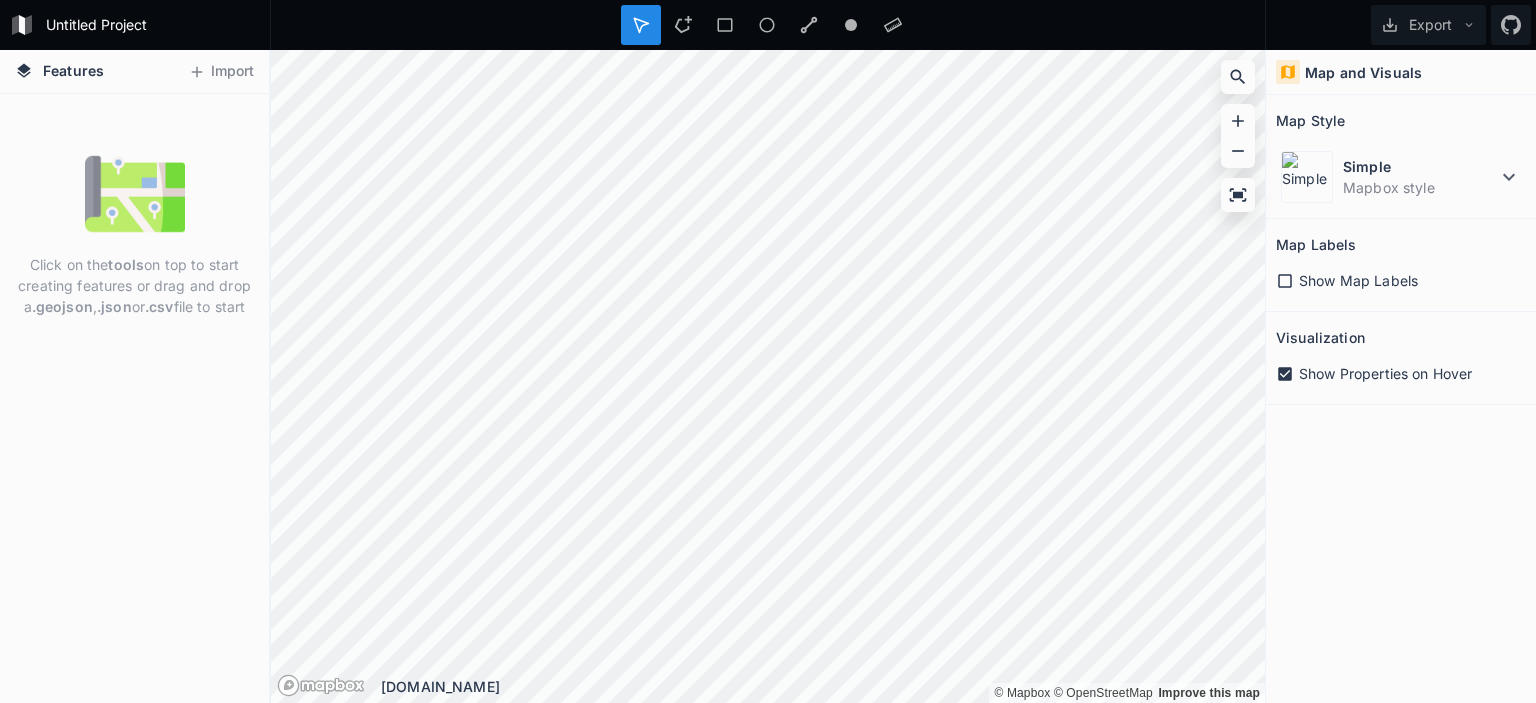 click 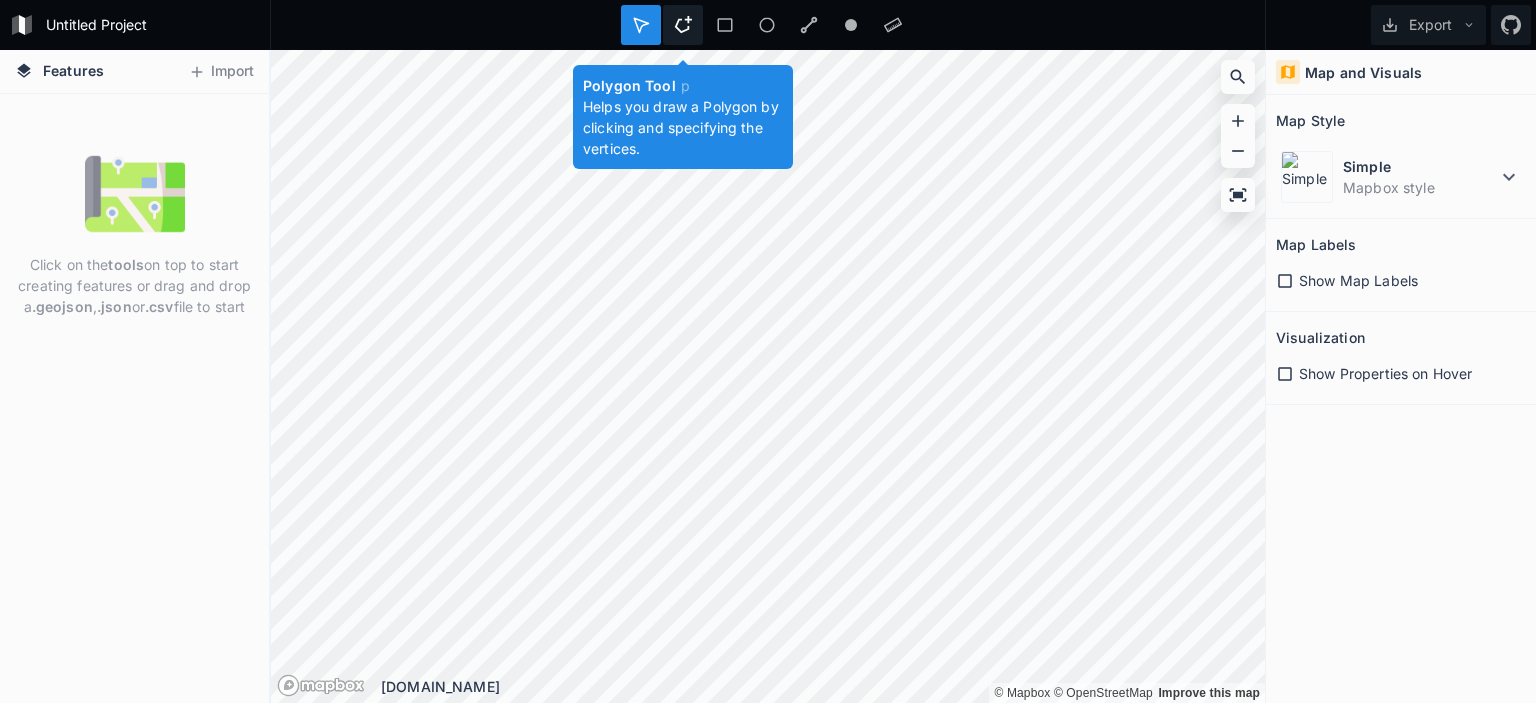 click 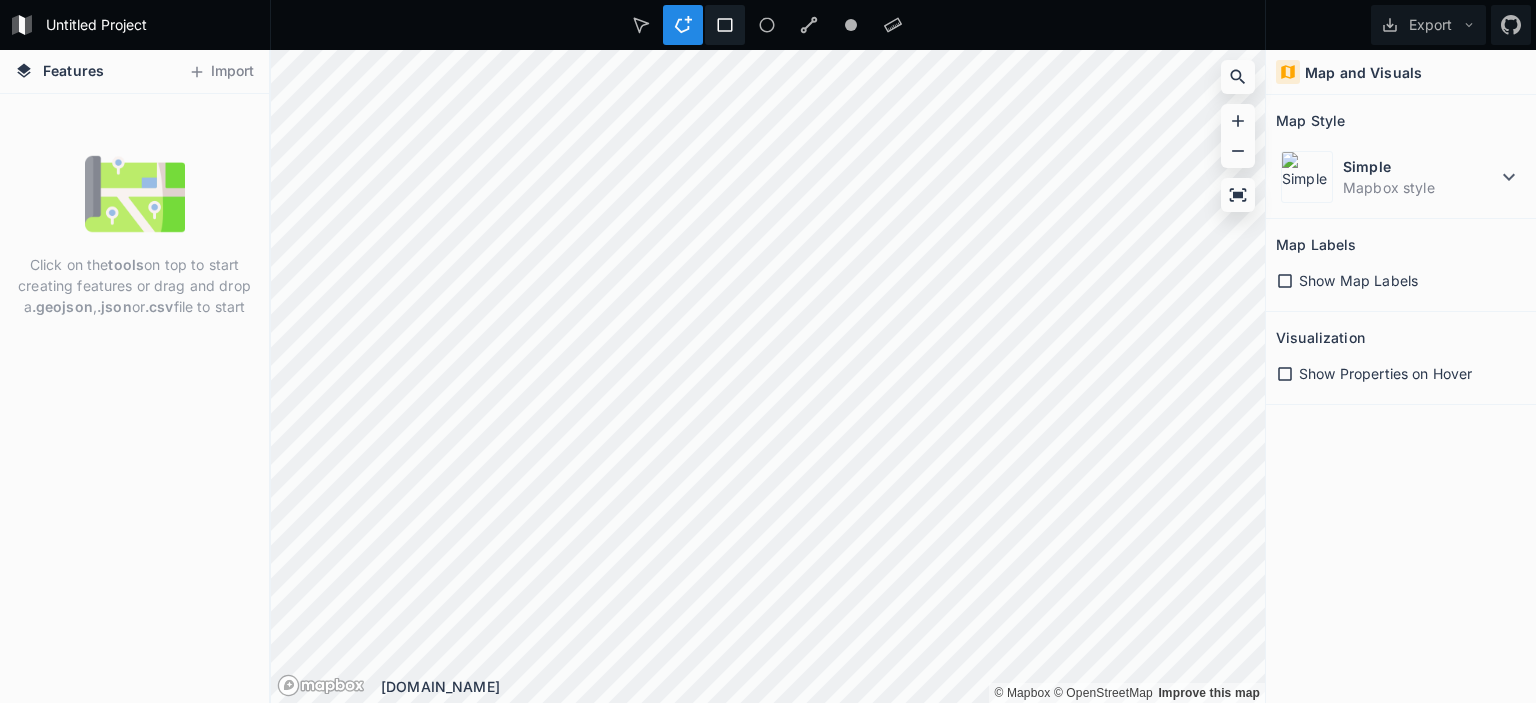 click 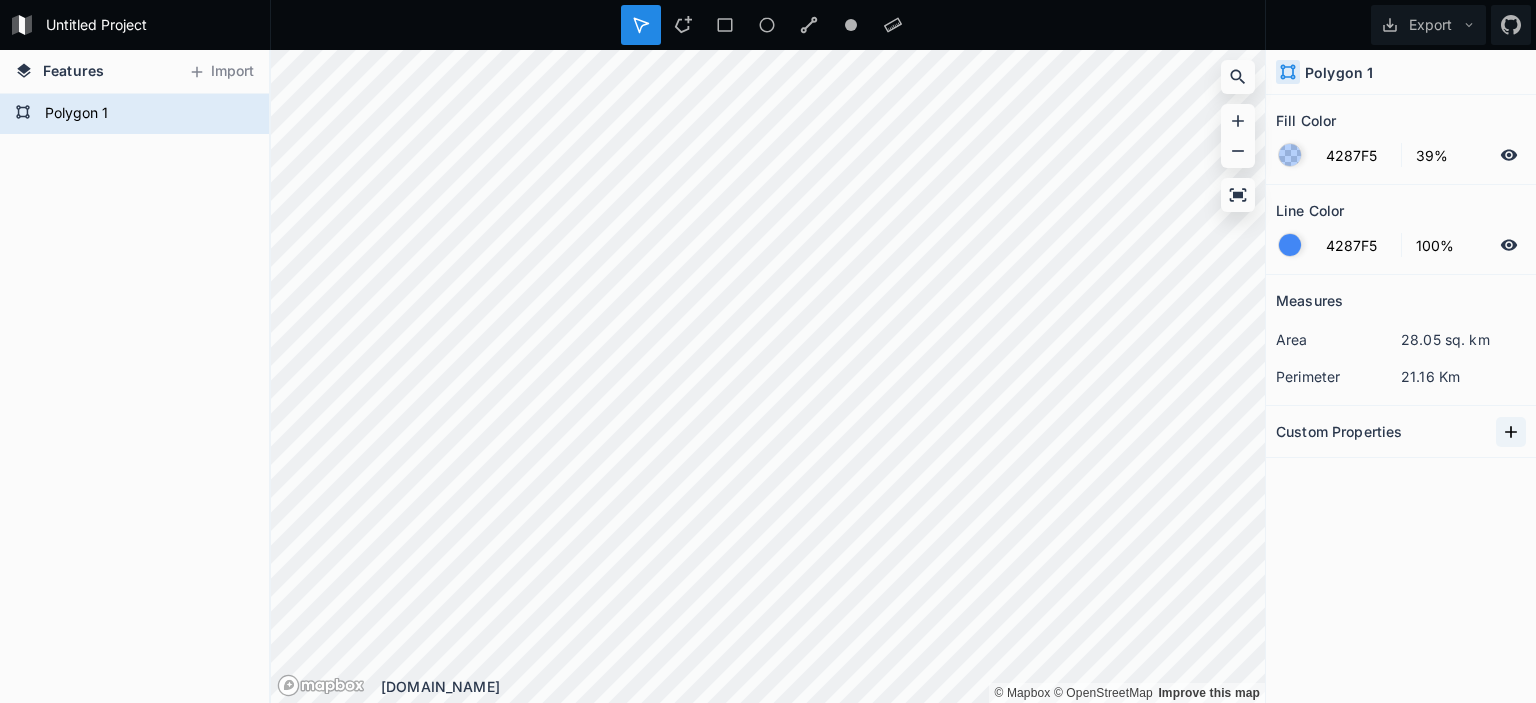 click 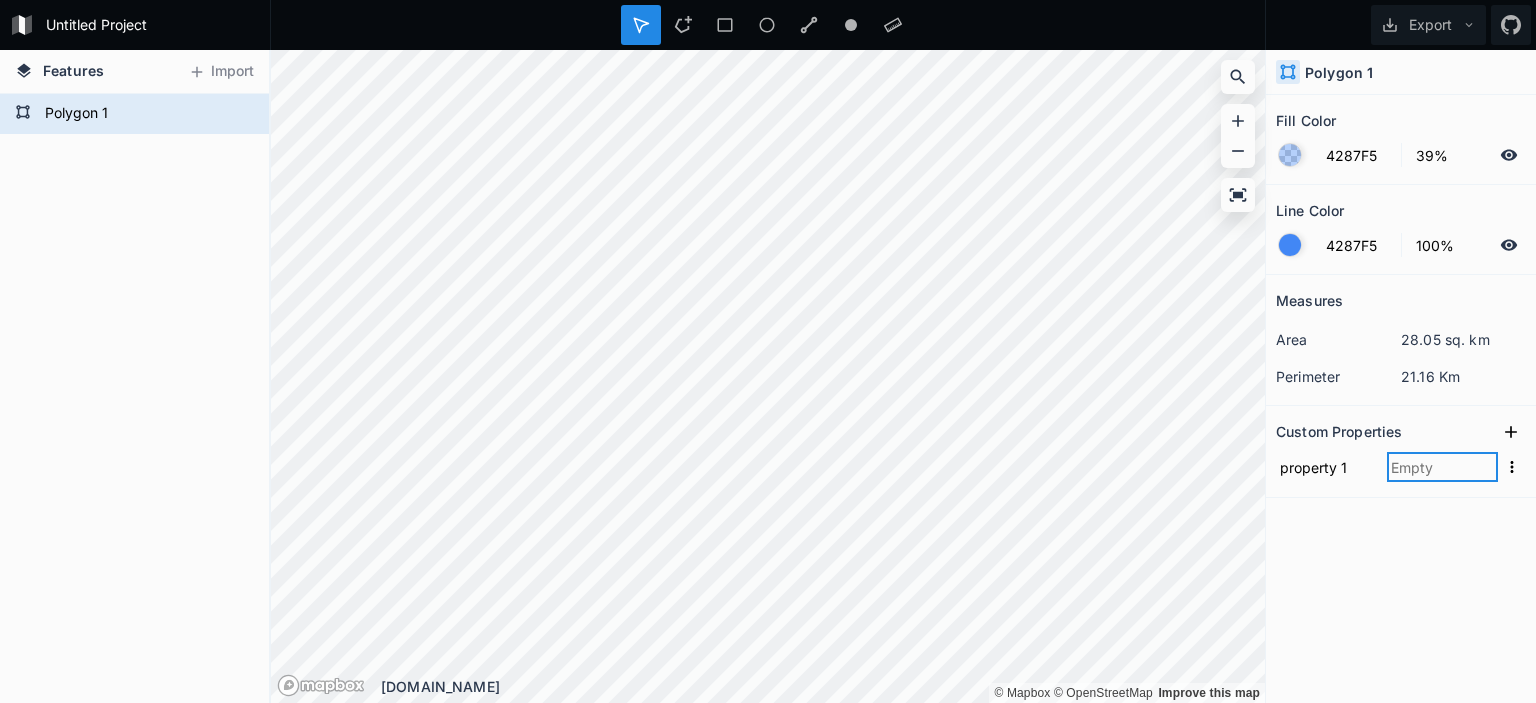 click at bounding box center [1442, 467] 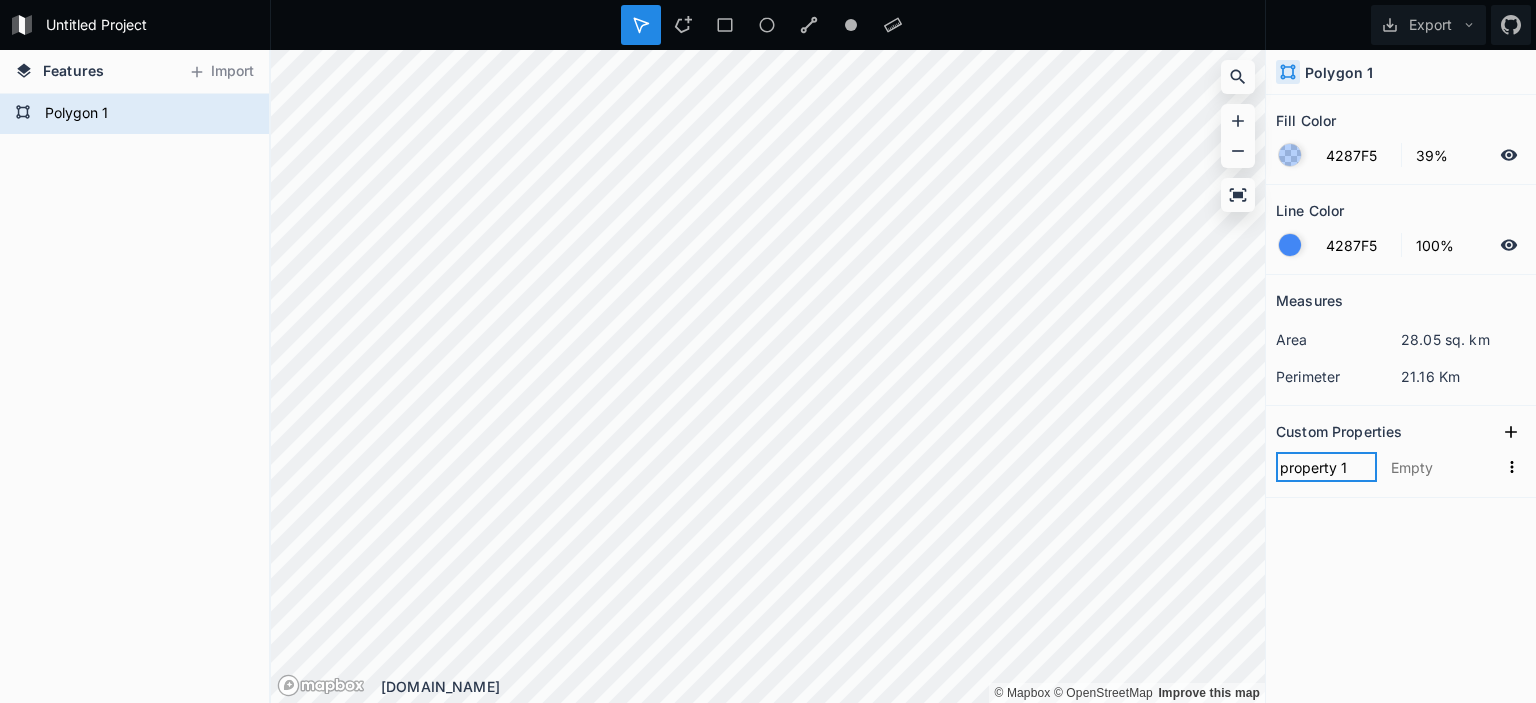 click on "property 1" at bounding box center [1326, 467] 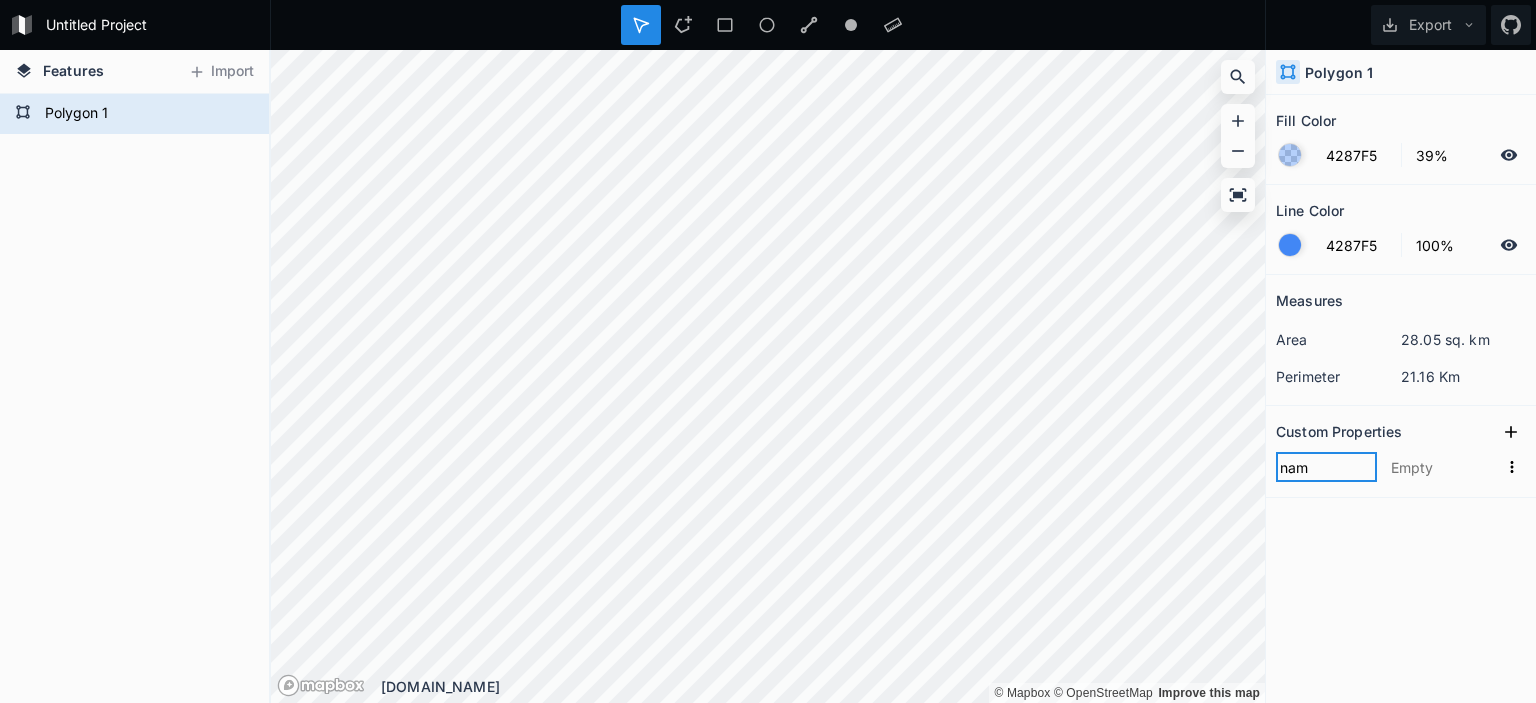 type on "name" 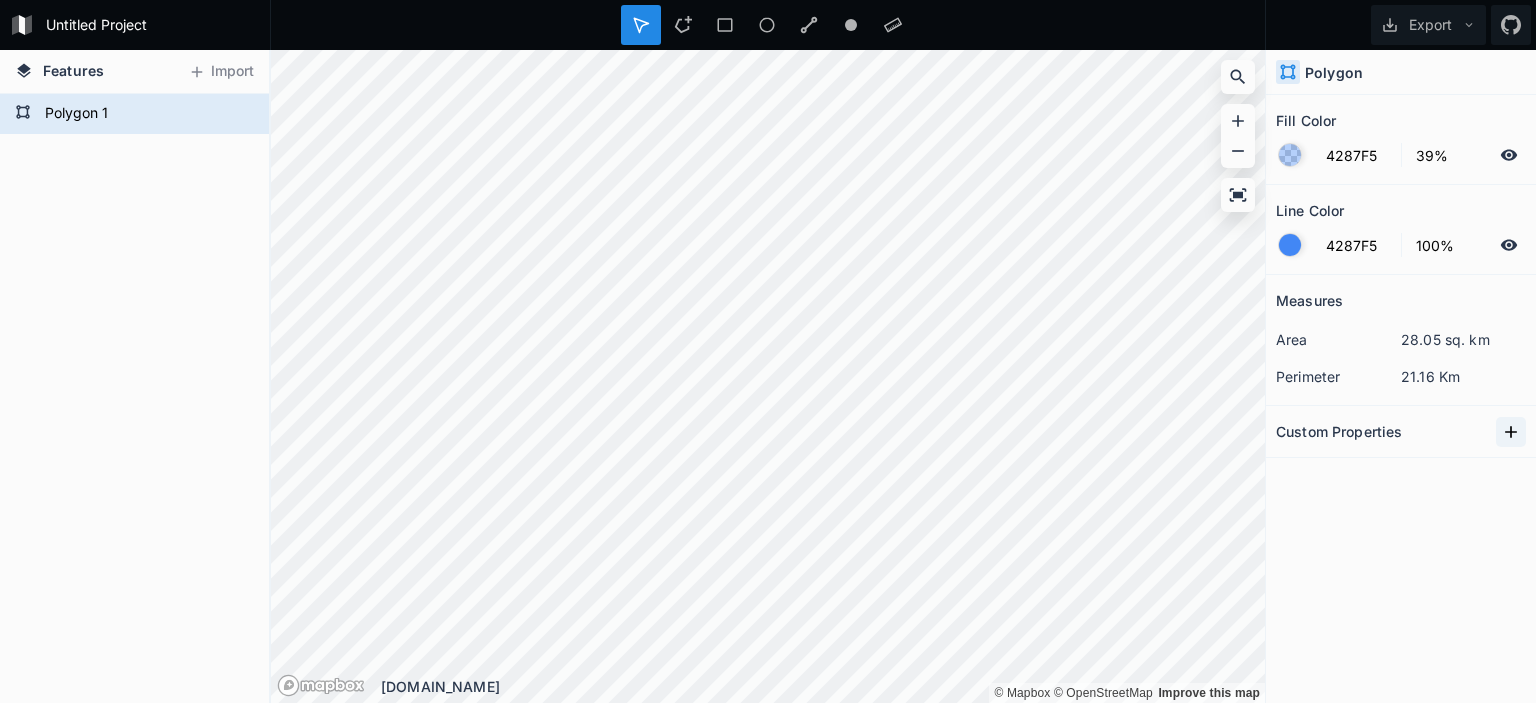 click 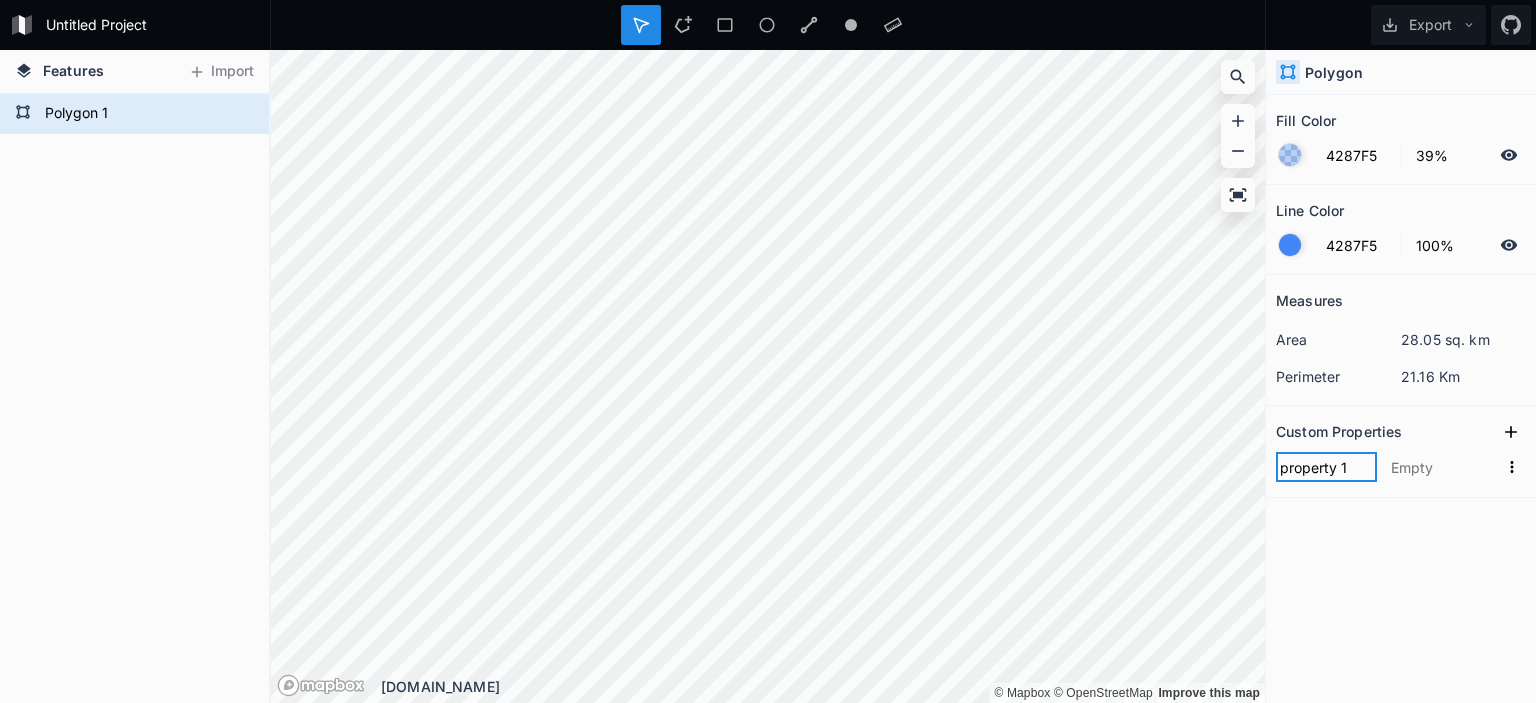 click on "property 1" at bounding box center (1326, 467) 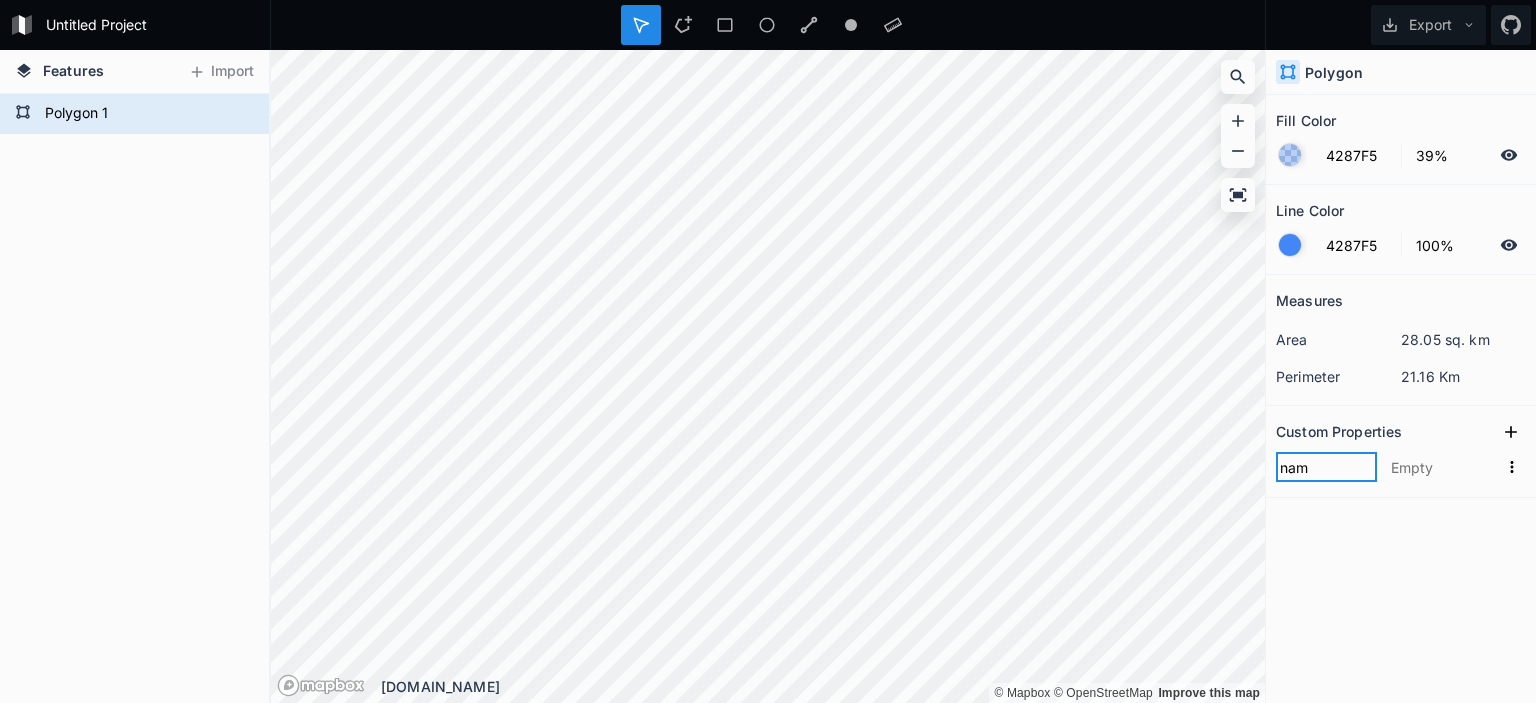 type on "name" 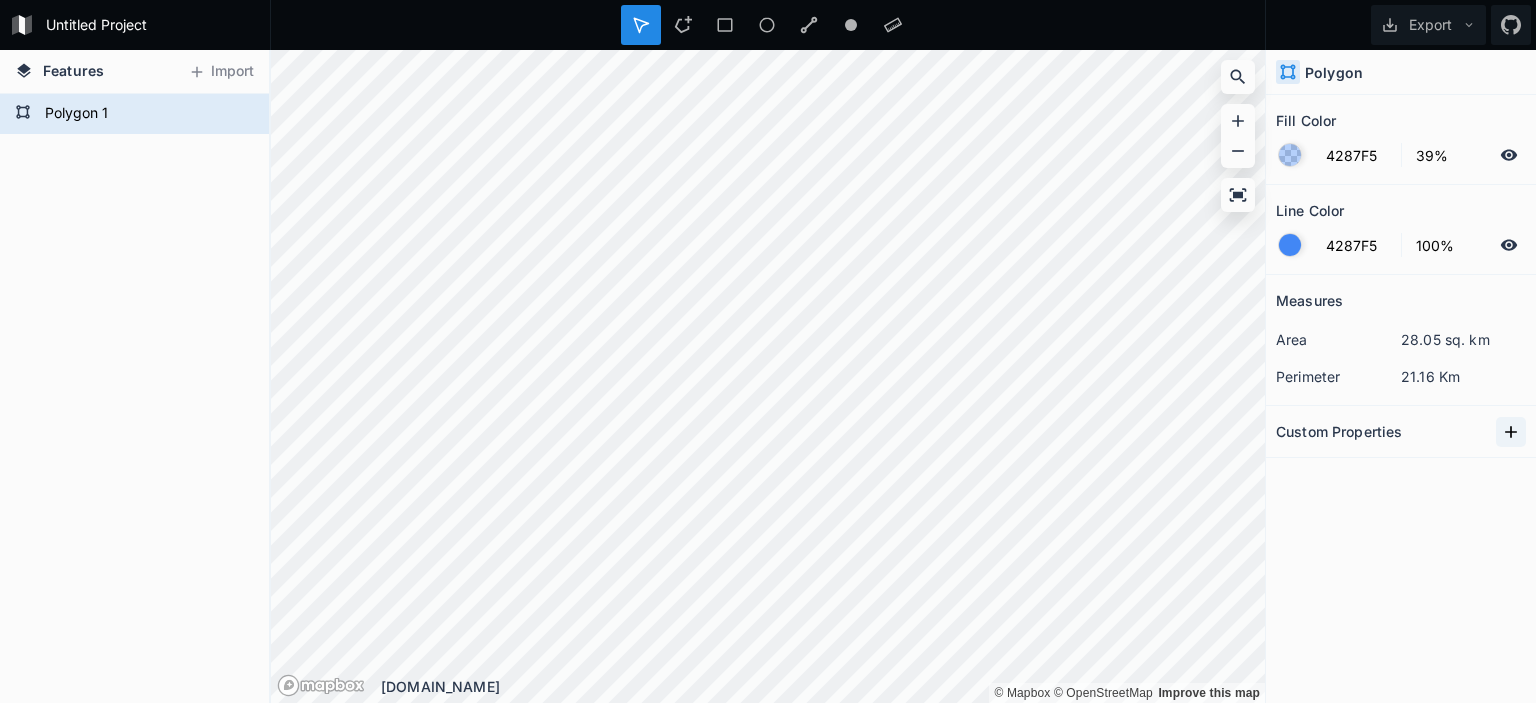 click 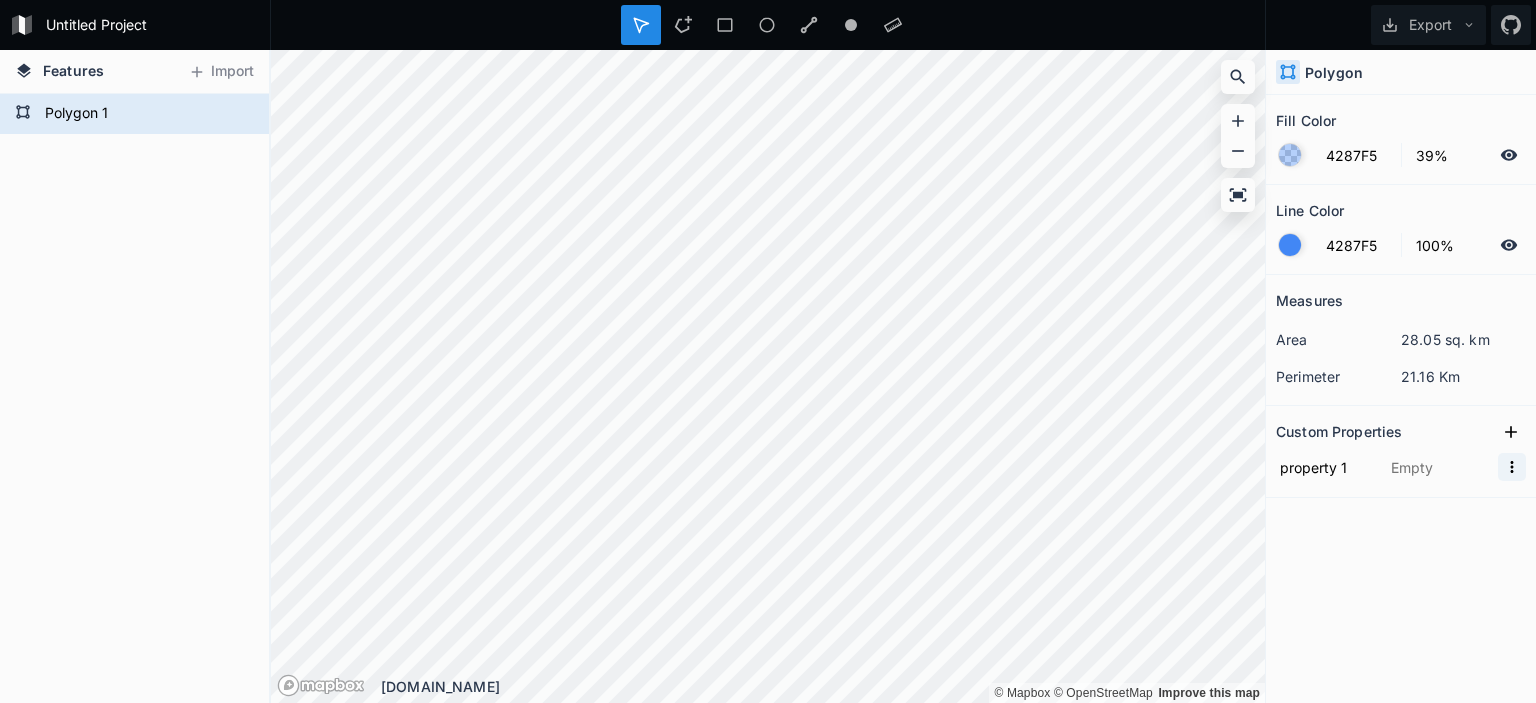 click 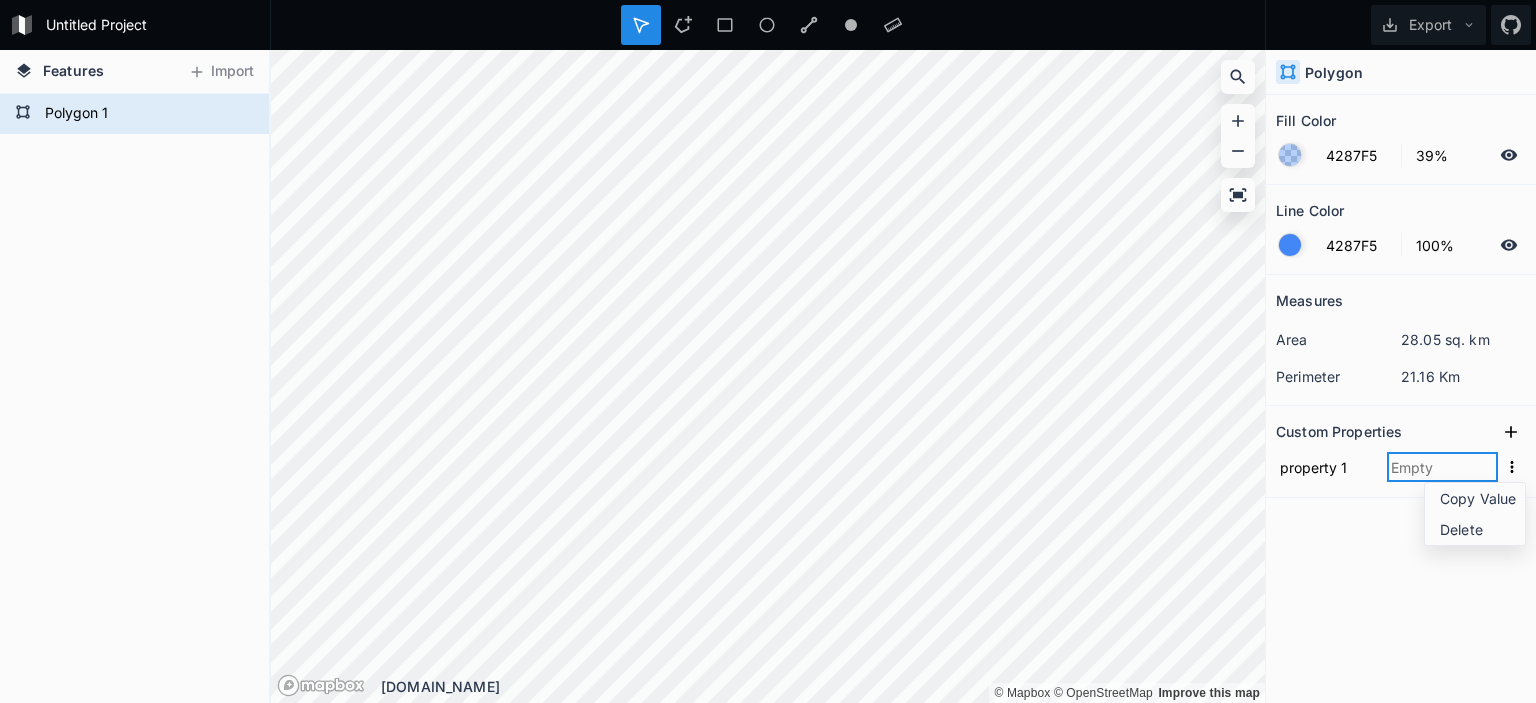 click at bounding box center (1442, 467) 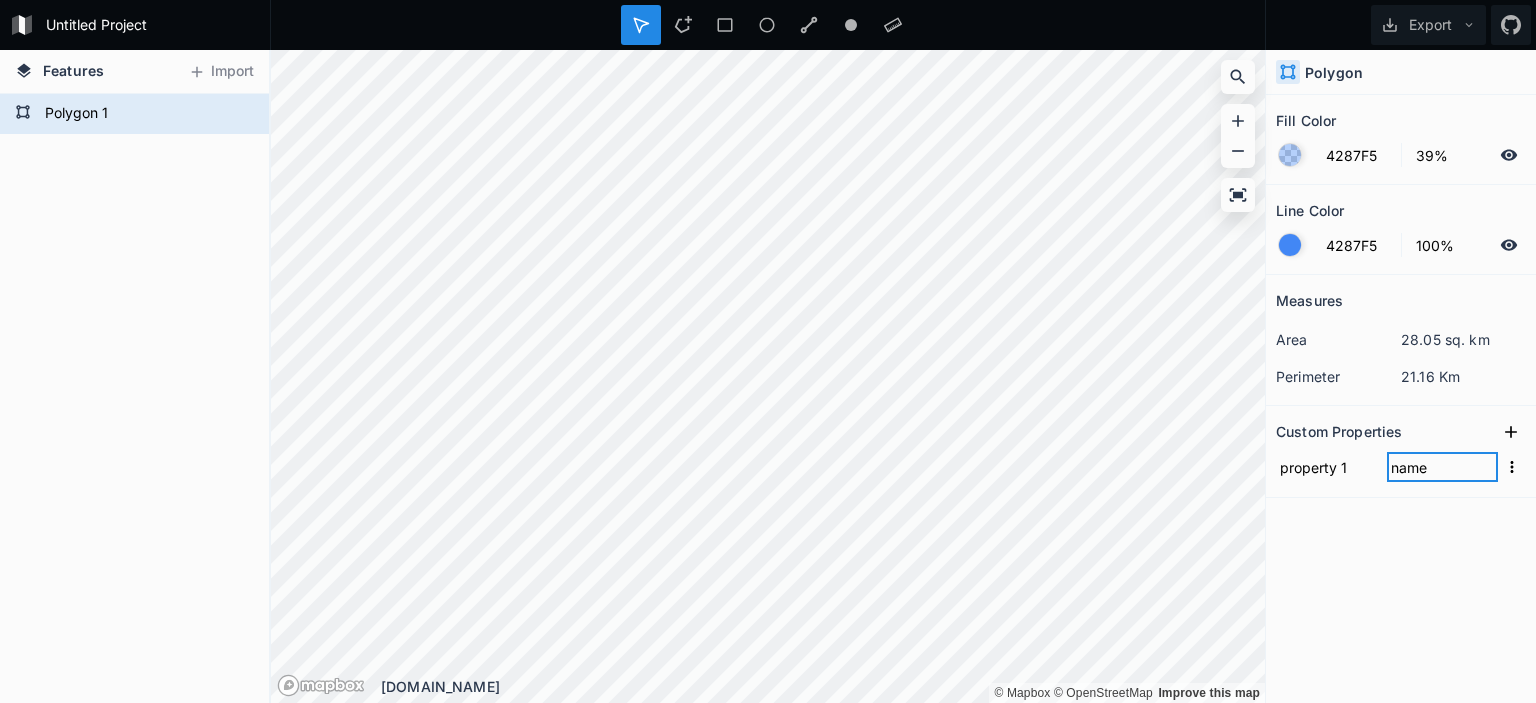 type on "name" 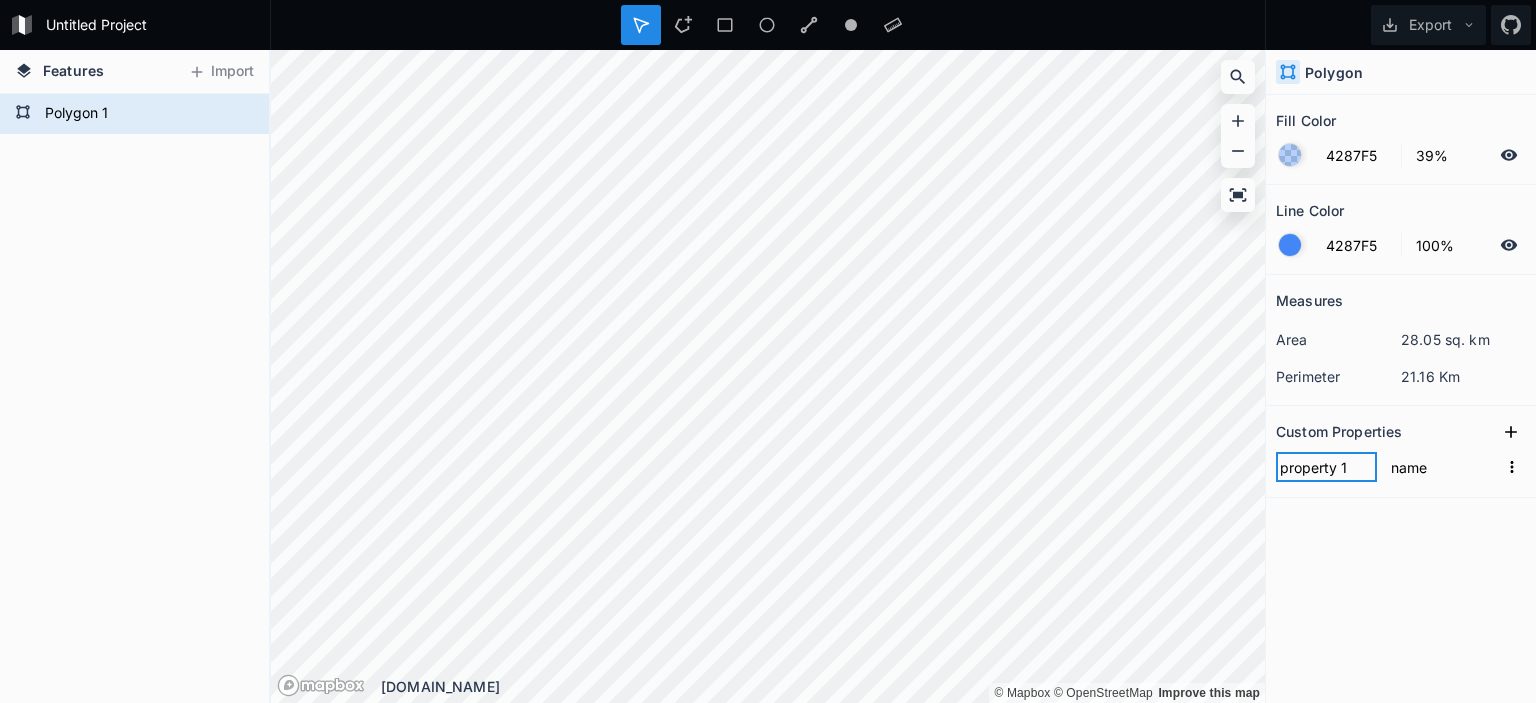 click on "property 1" at bounding box center (1326, 467) 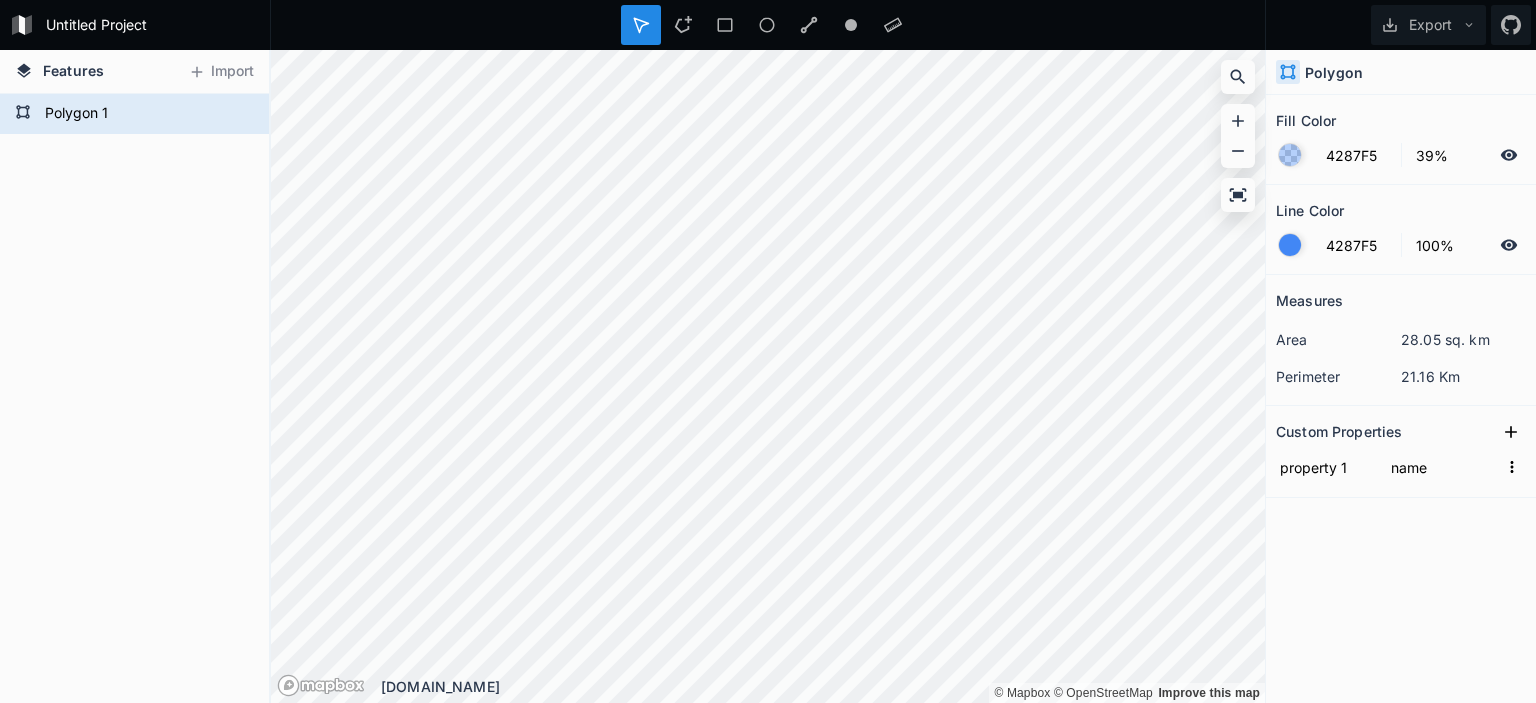 click on "Measures area 28.05 sq. km perimeter 21.16 Km Custom Properties property 1 name" at bounding box center [1401, 439] 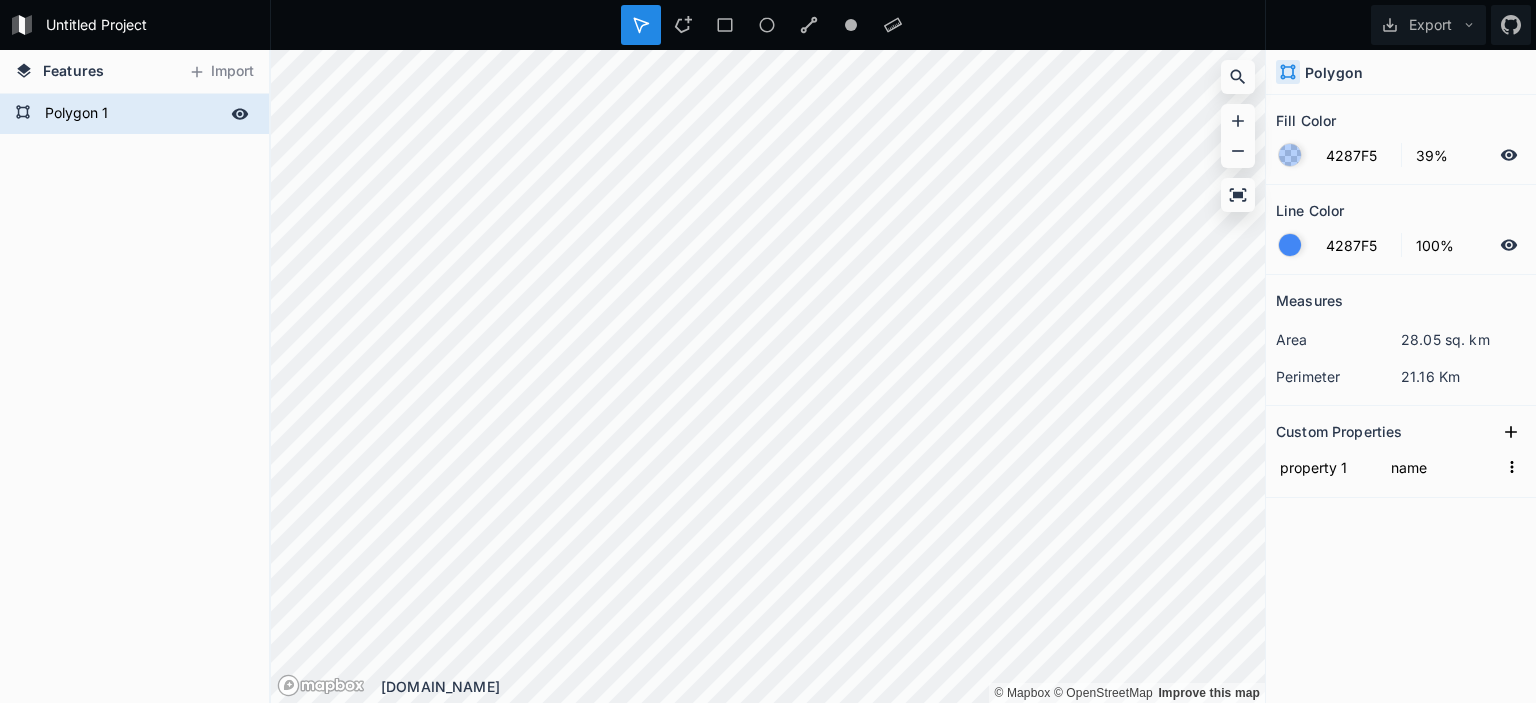 click 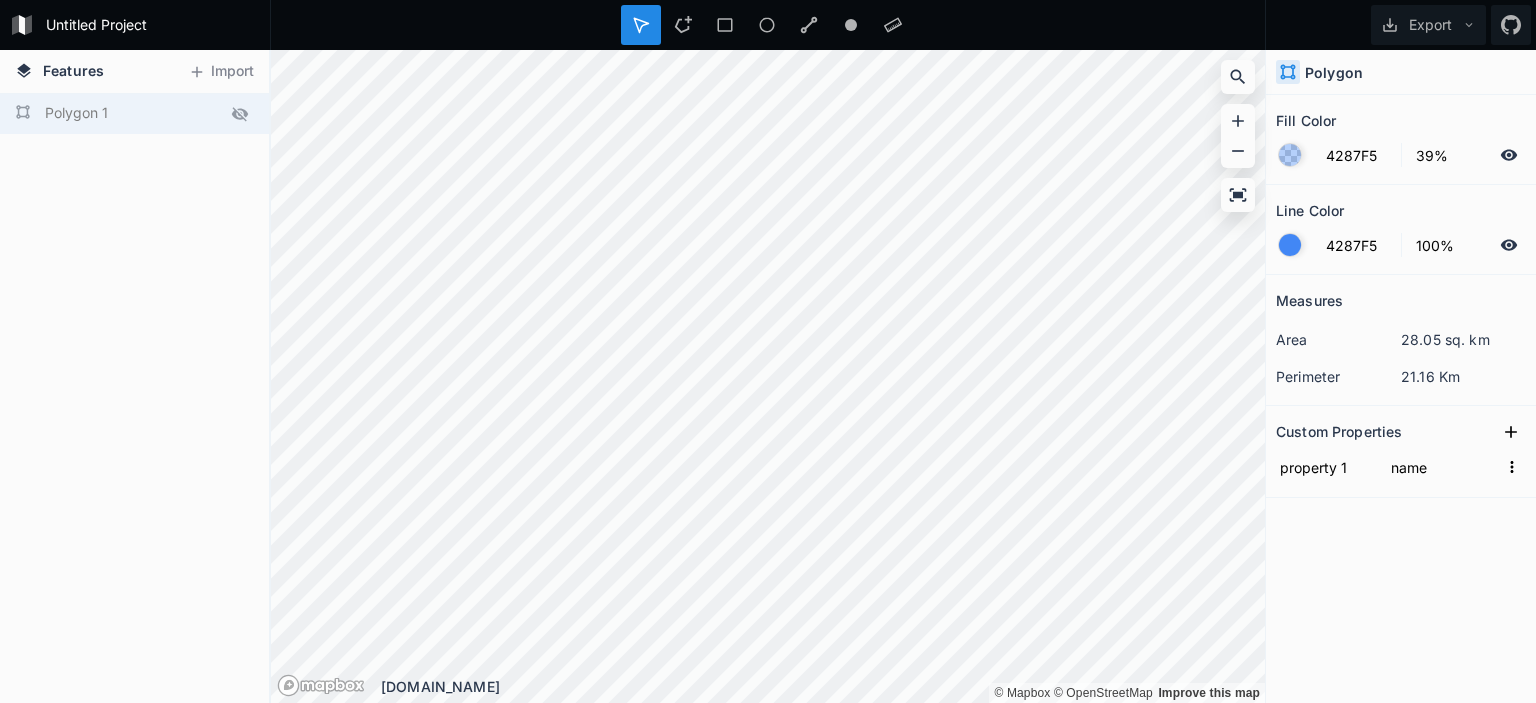 click 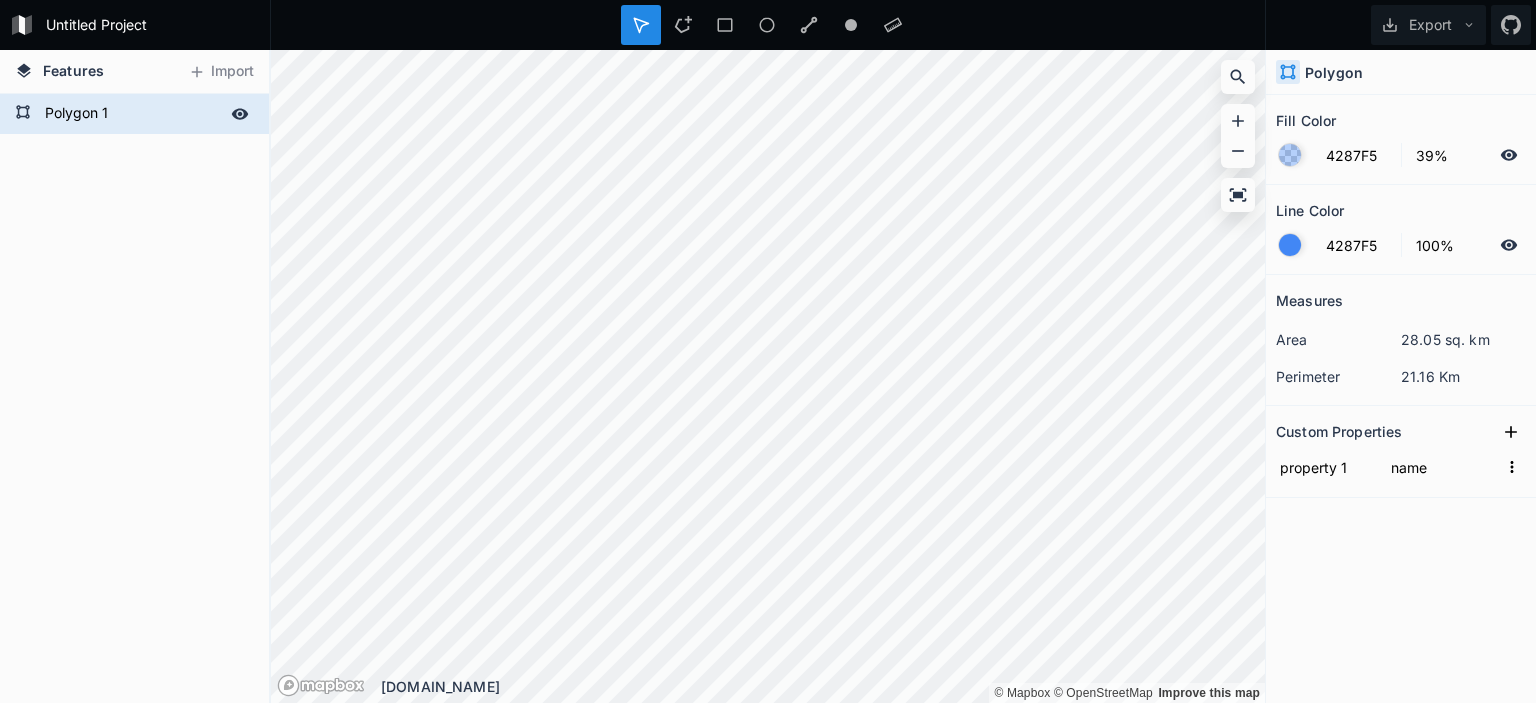 click on "[DOMAIN_NAME]" at bounding box center [823, 686] 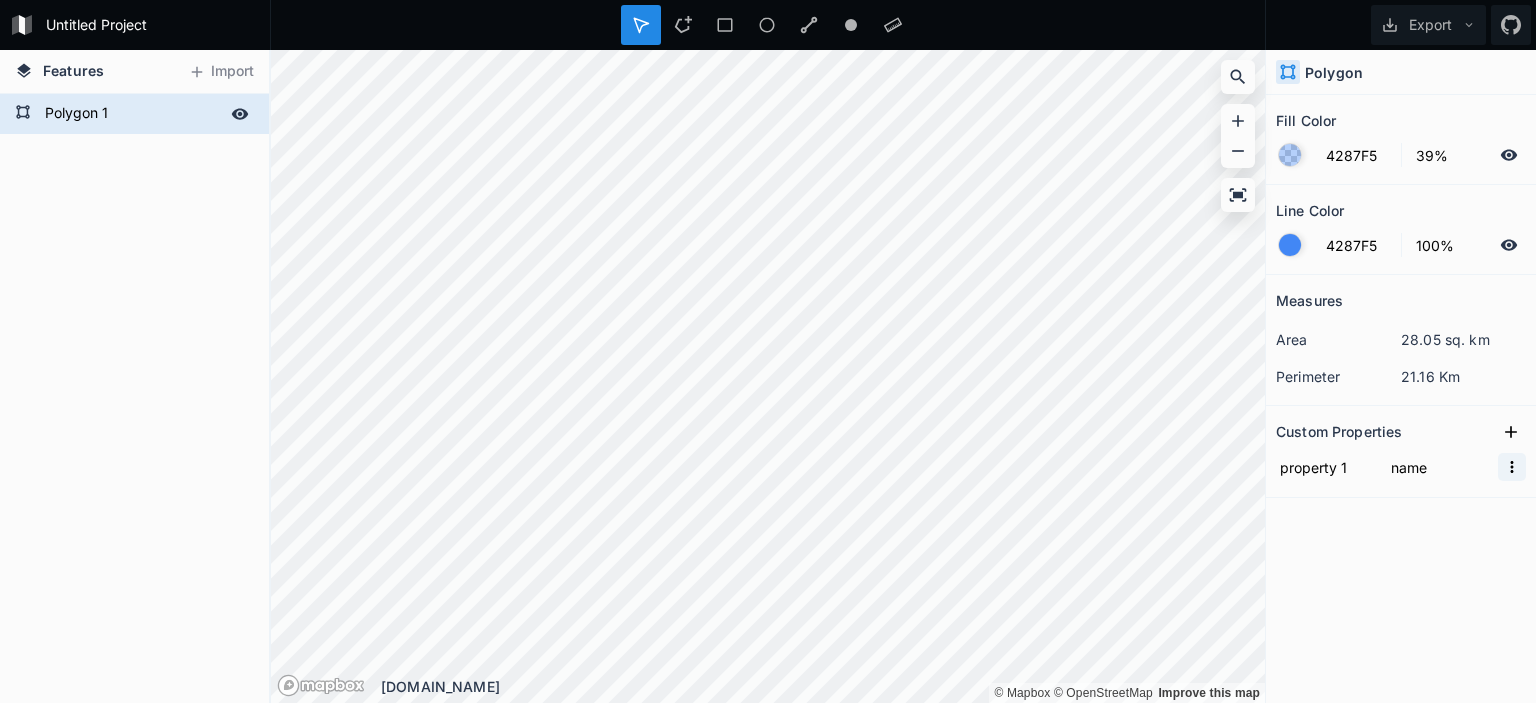 click at bounding box center [1512, 467] 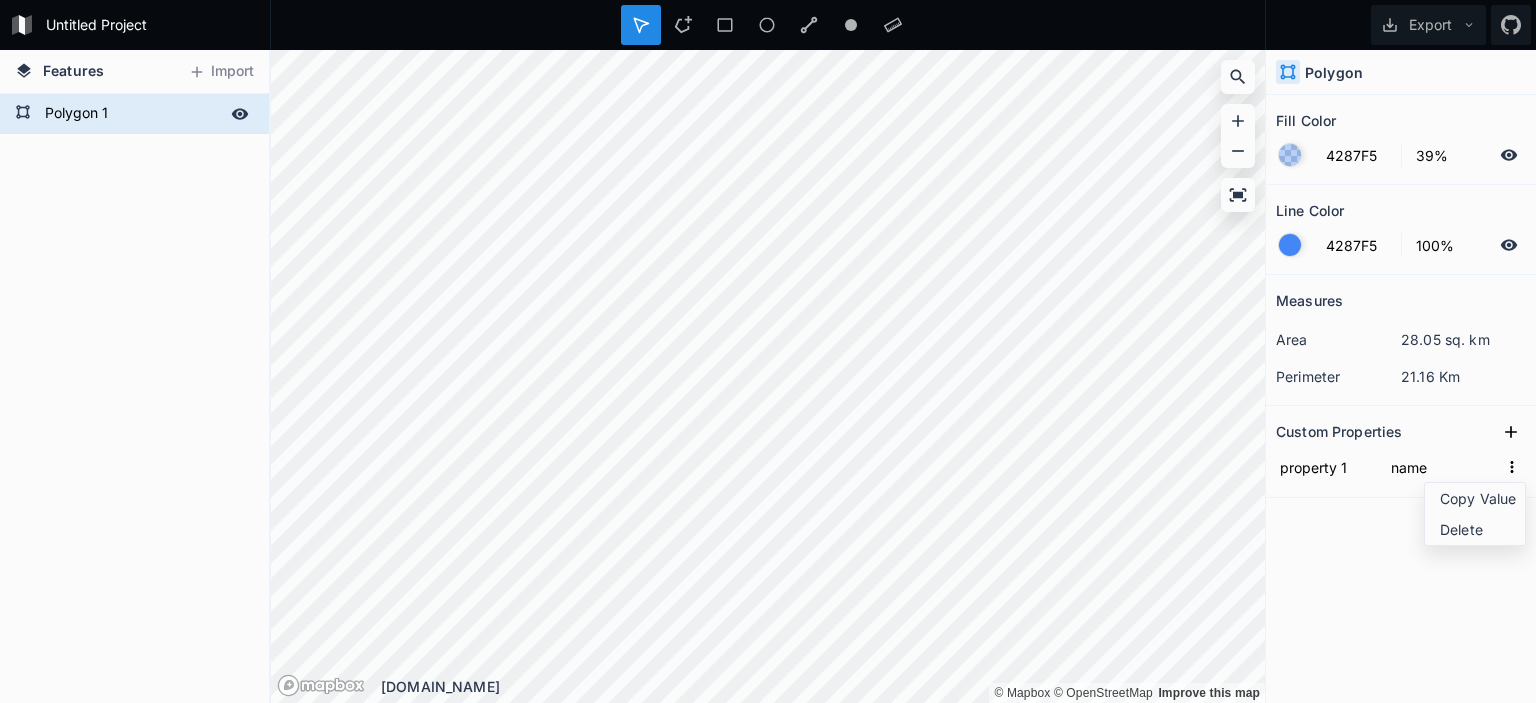 click on "Measures area 28.05 sq. km perimeter 21.16 Km Custom Properties property 1 name Copy Value Delete" at bounding box center [1401, 439] 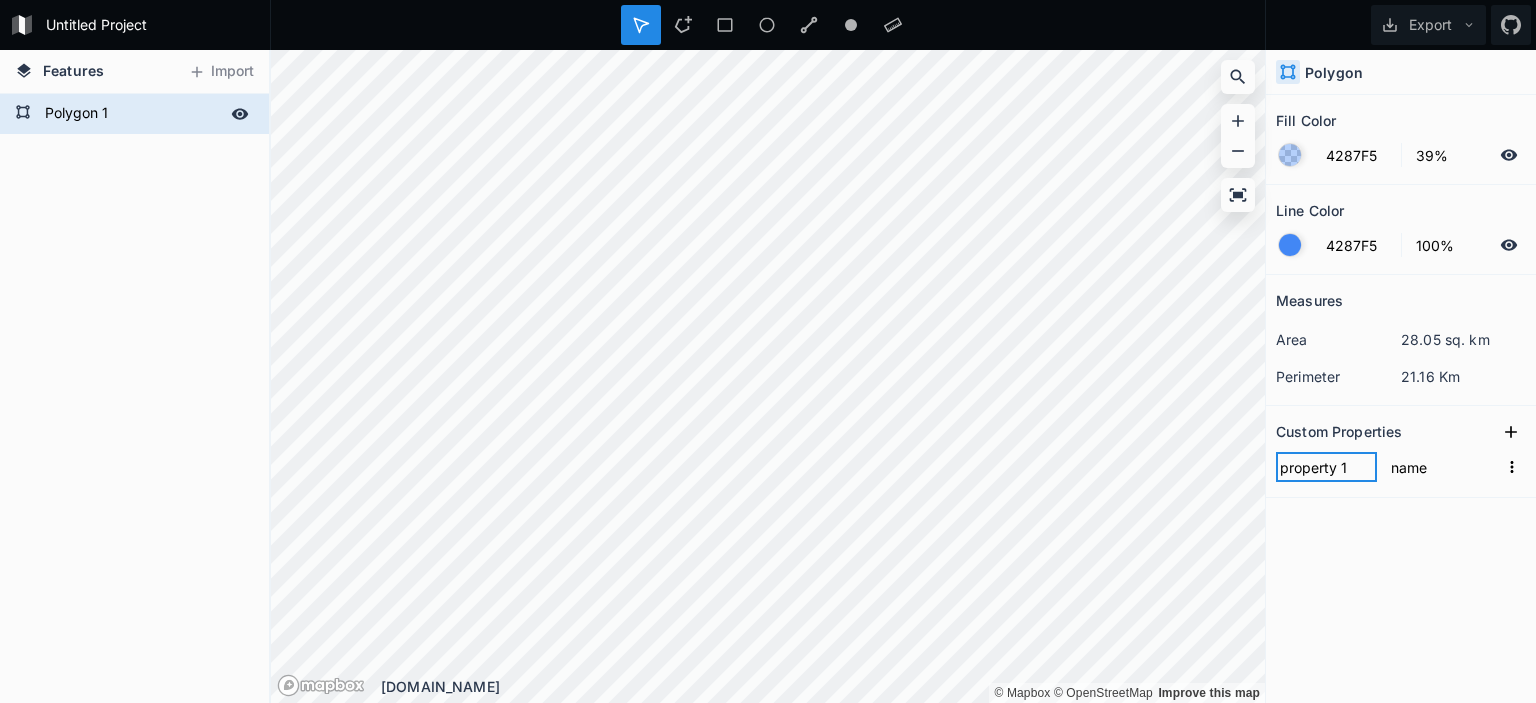 click on "property 1" at bounding box center (1326, 467) 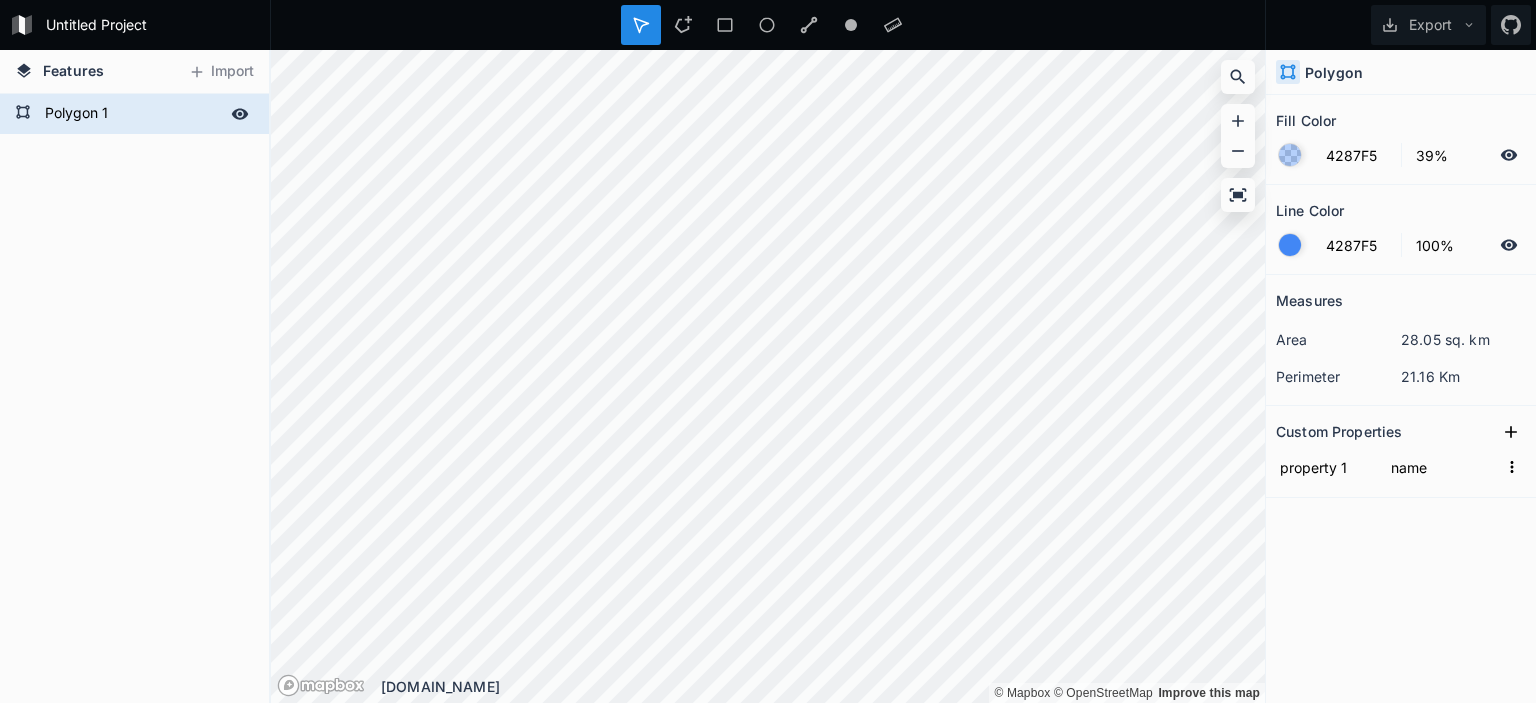 click on "Measures area 28.05 sq. km perimeter 21.16 Km Custom Properties property 1 name" at bounding box center [1401, 439] 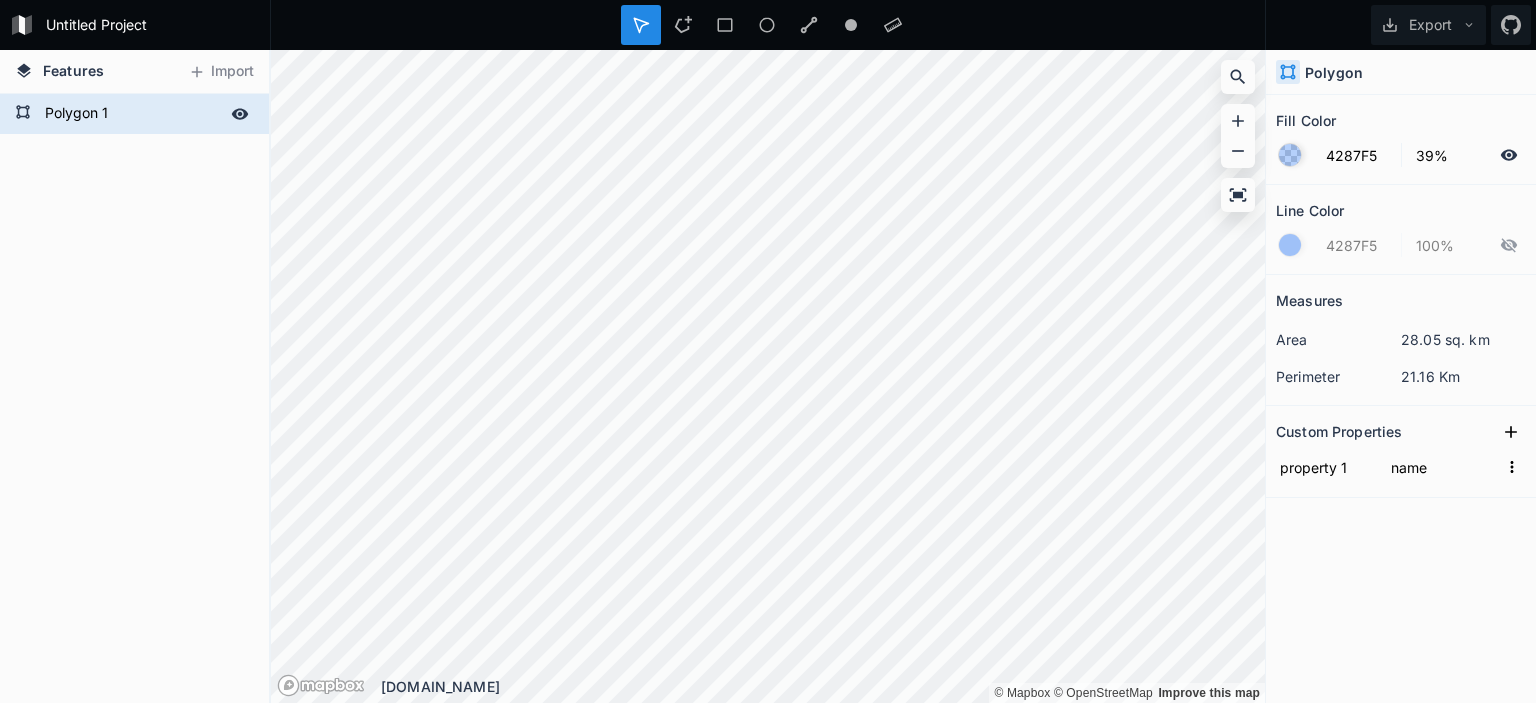click 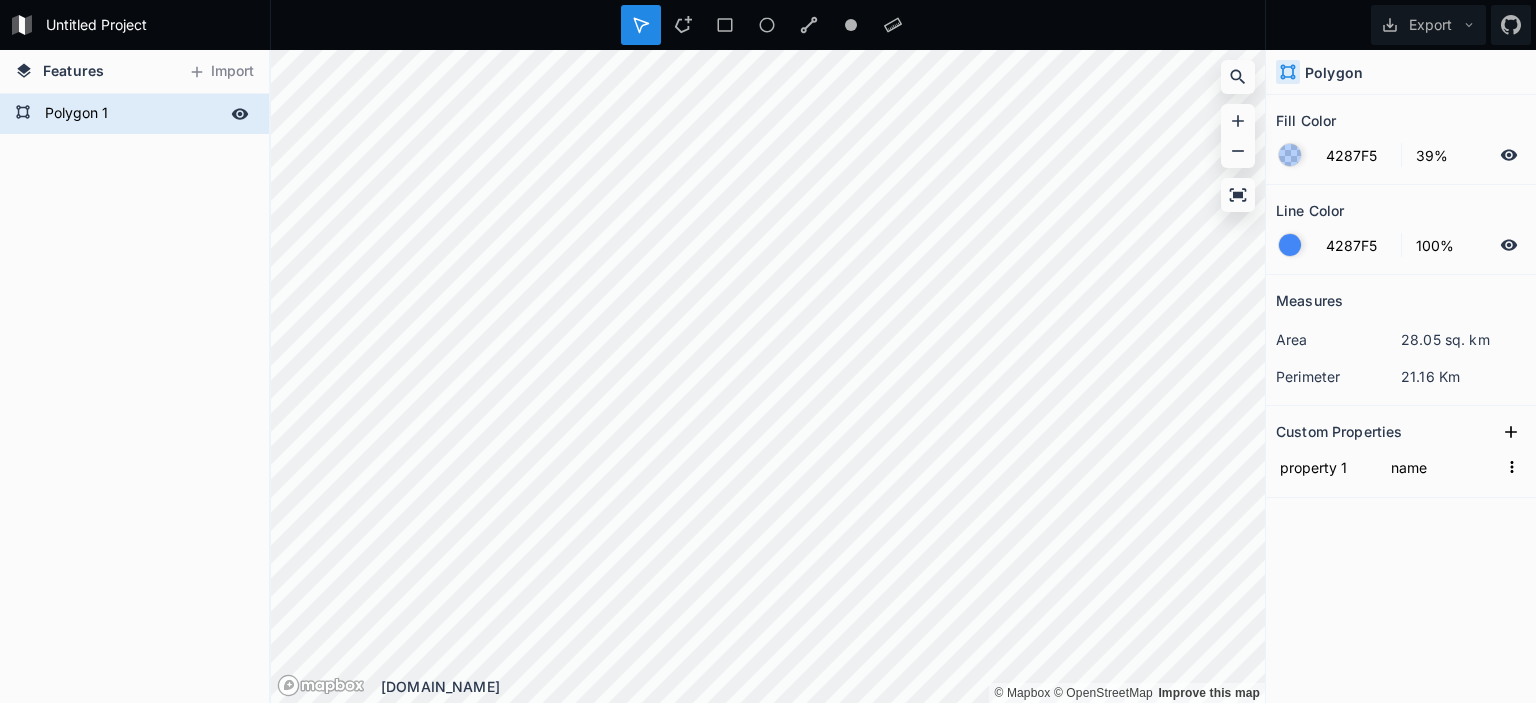 click 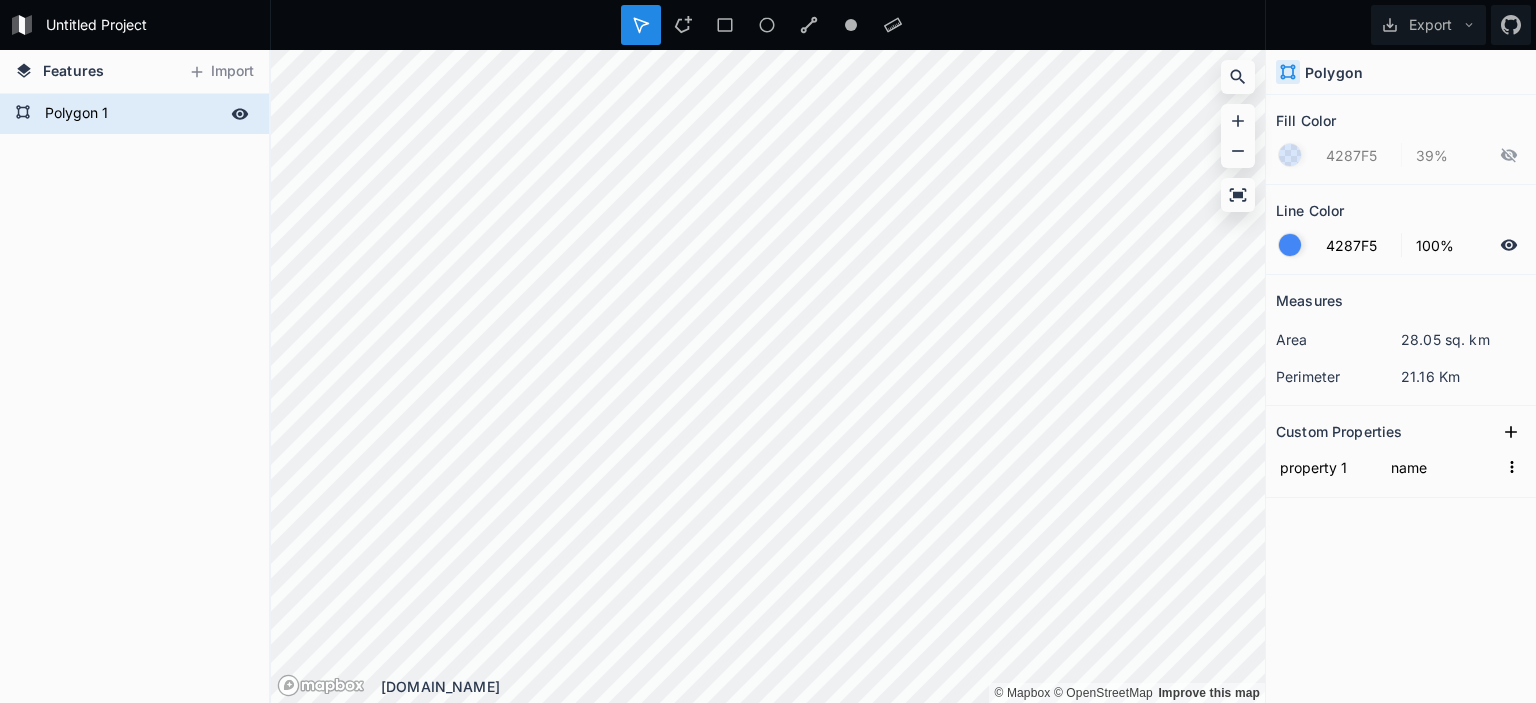 click 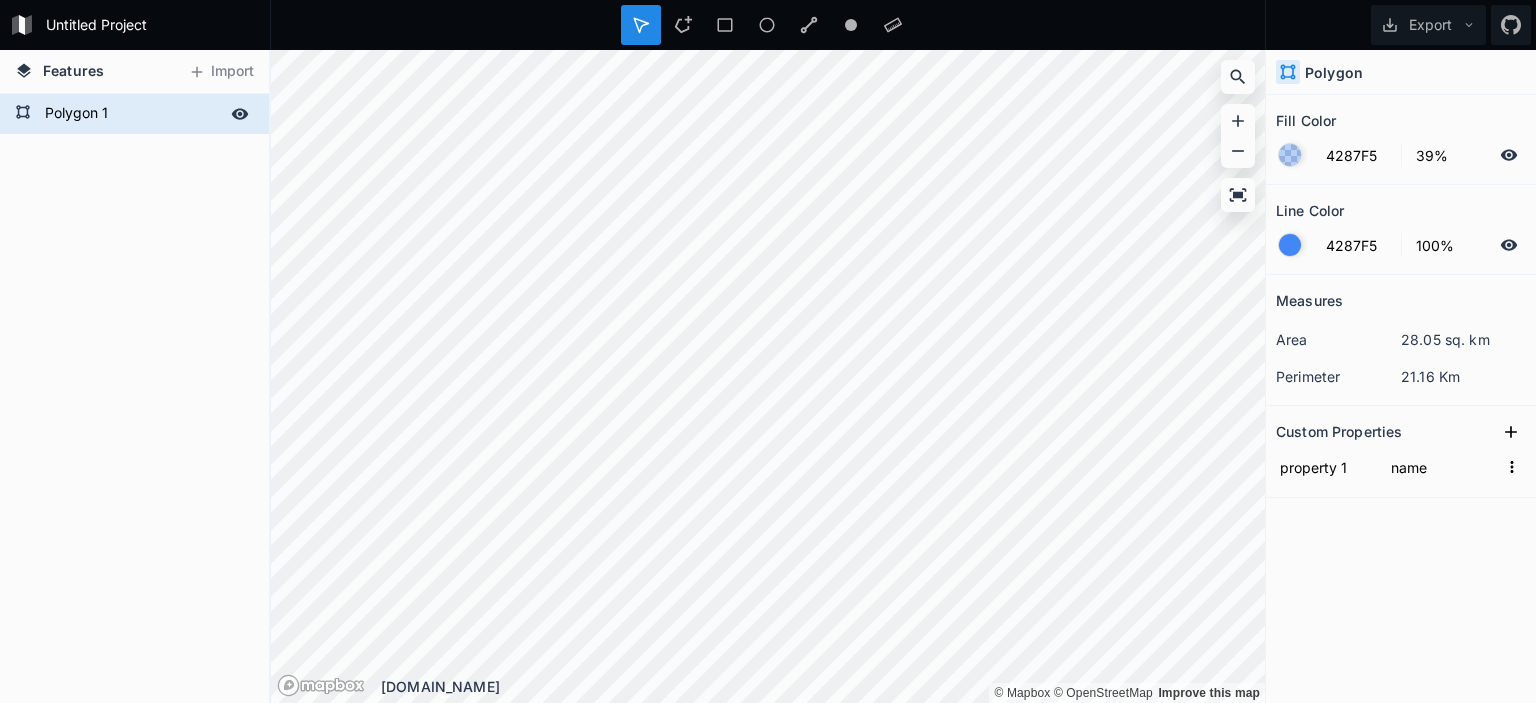 click 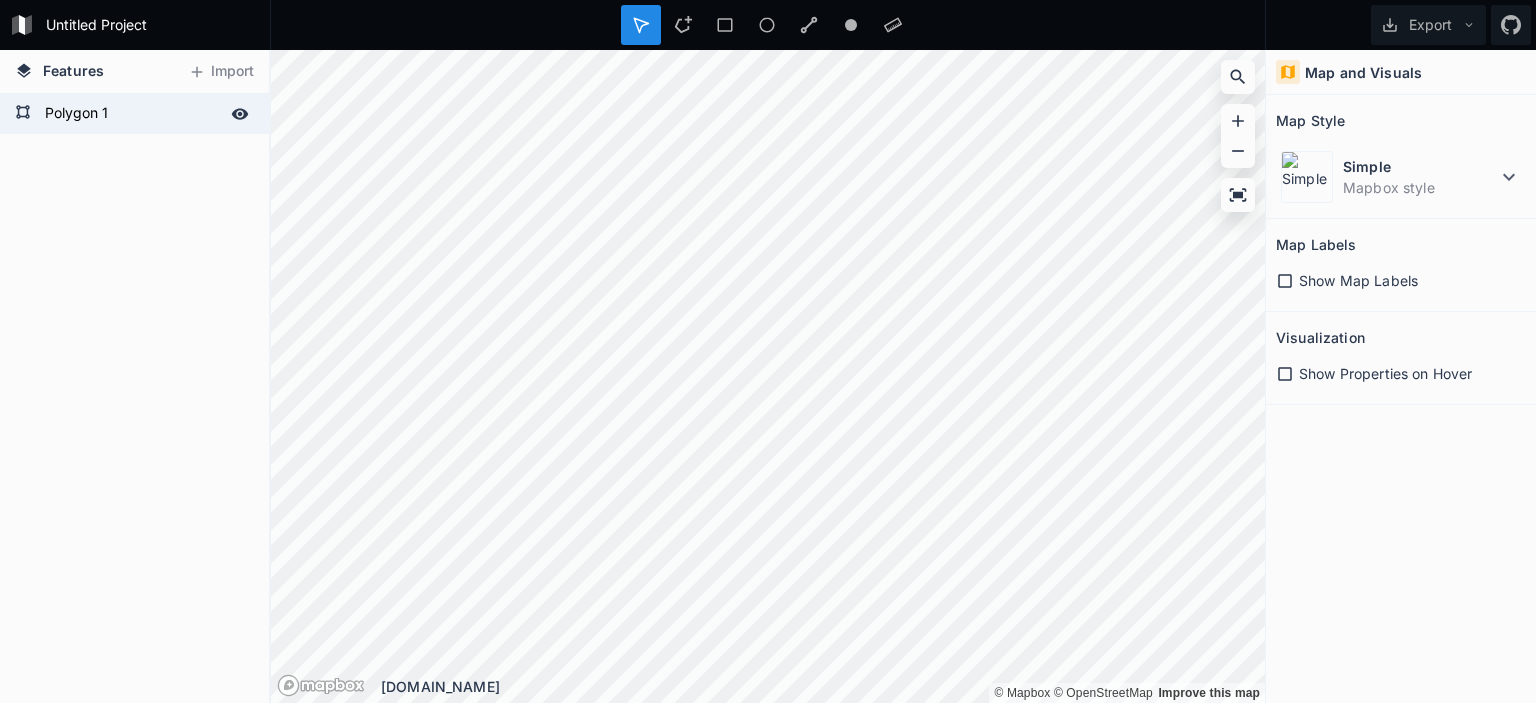 click 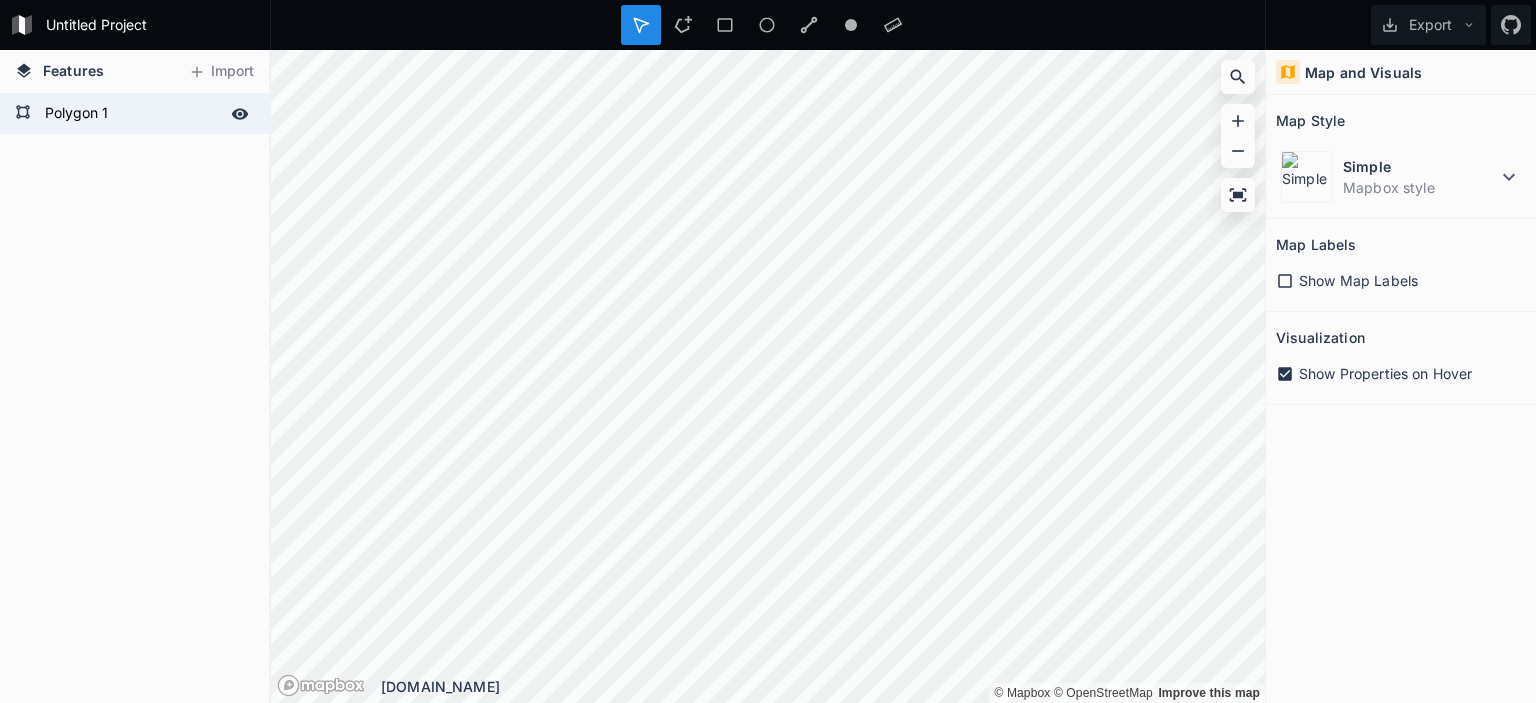 click 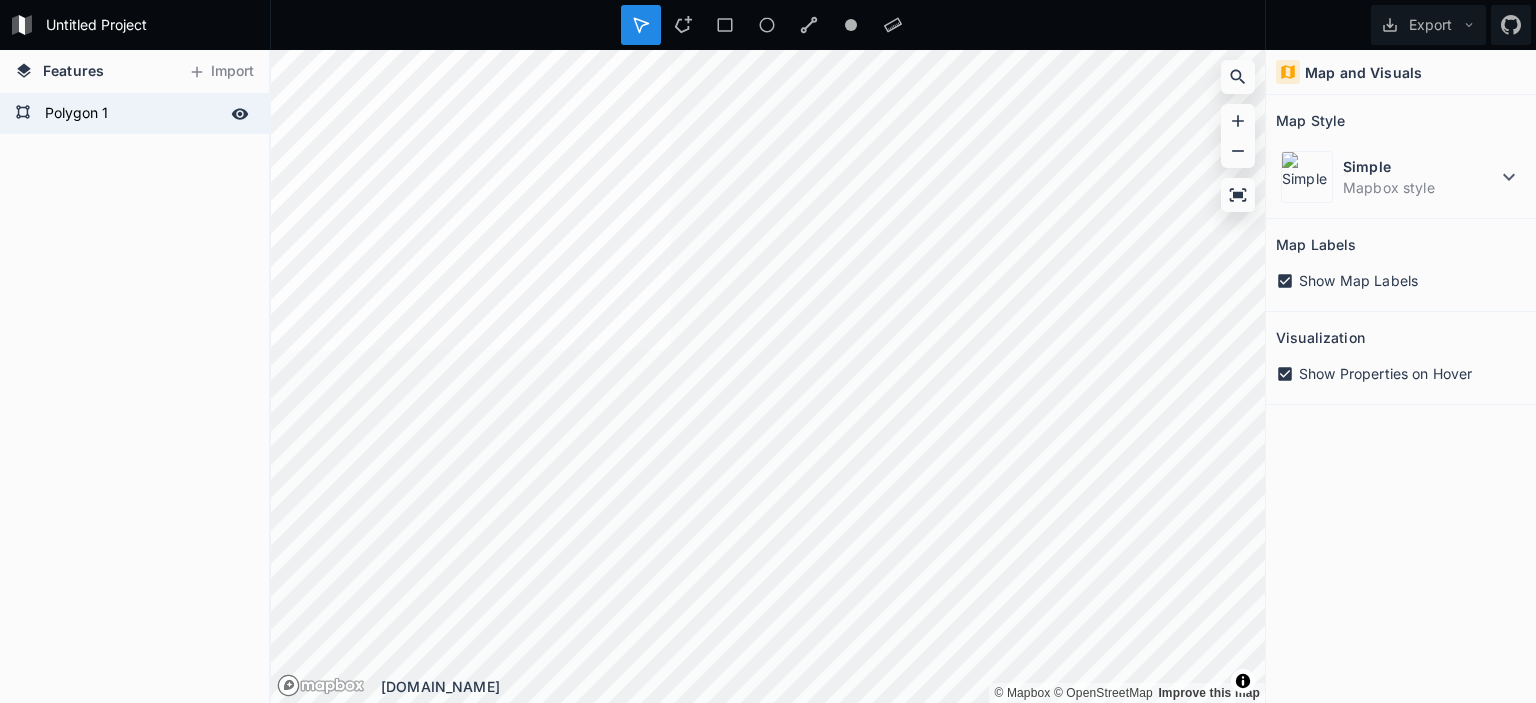 click 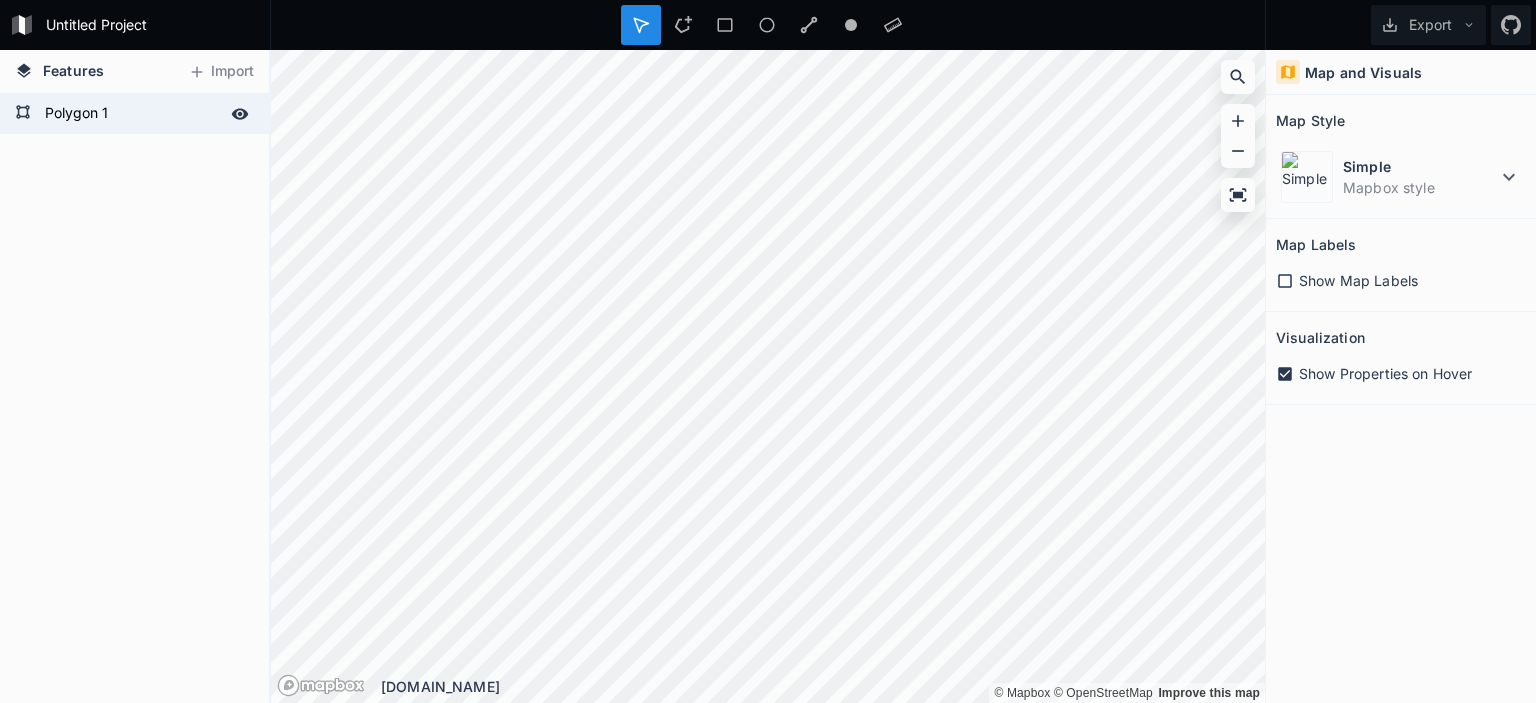 click on "Show Map Labels" at bounding box center [1358, 280] 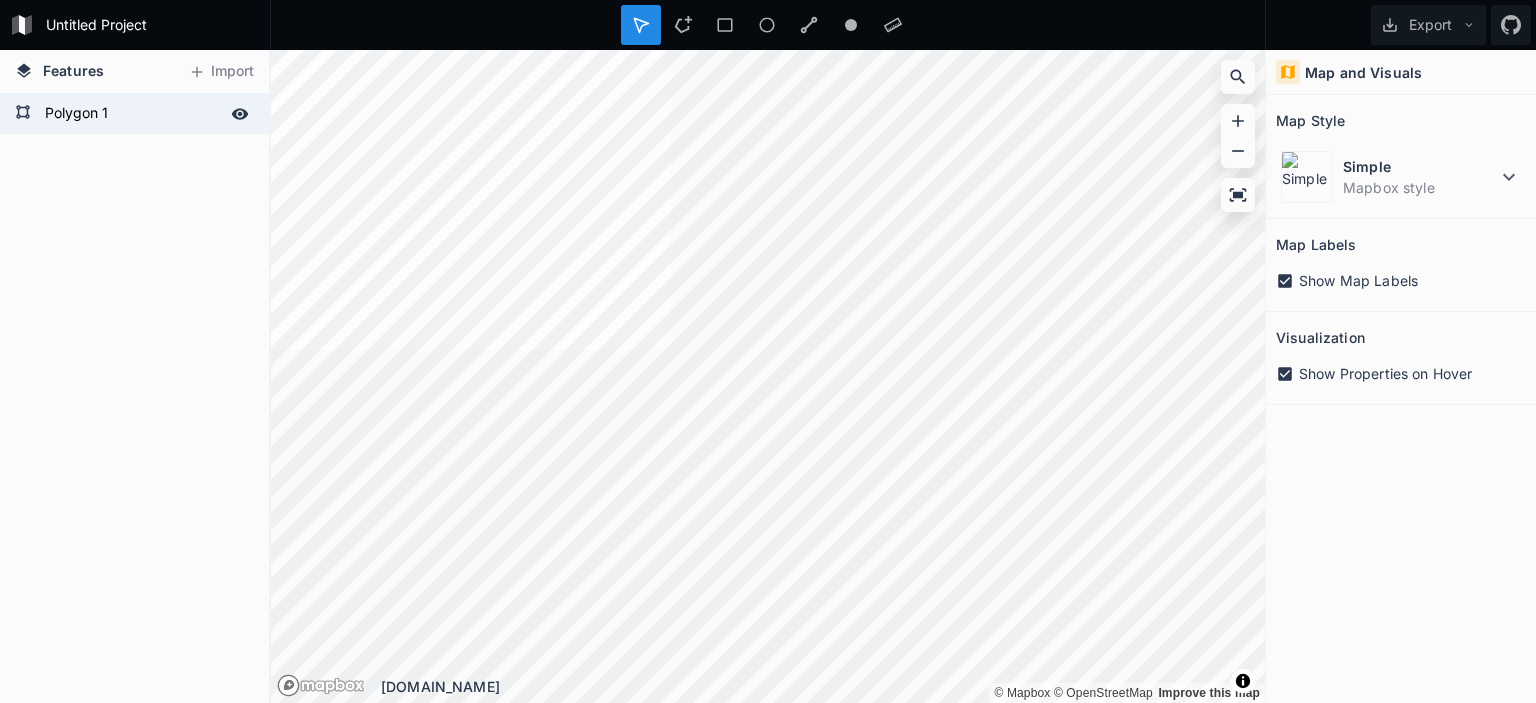 click 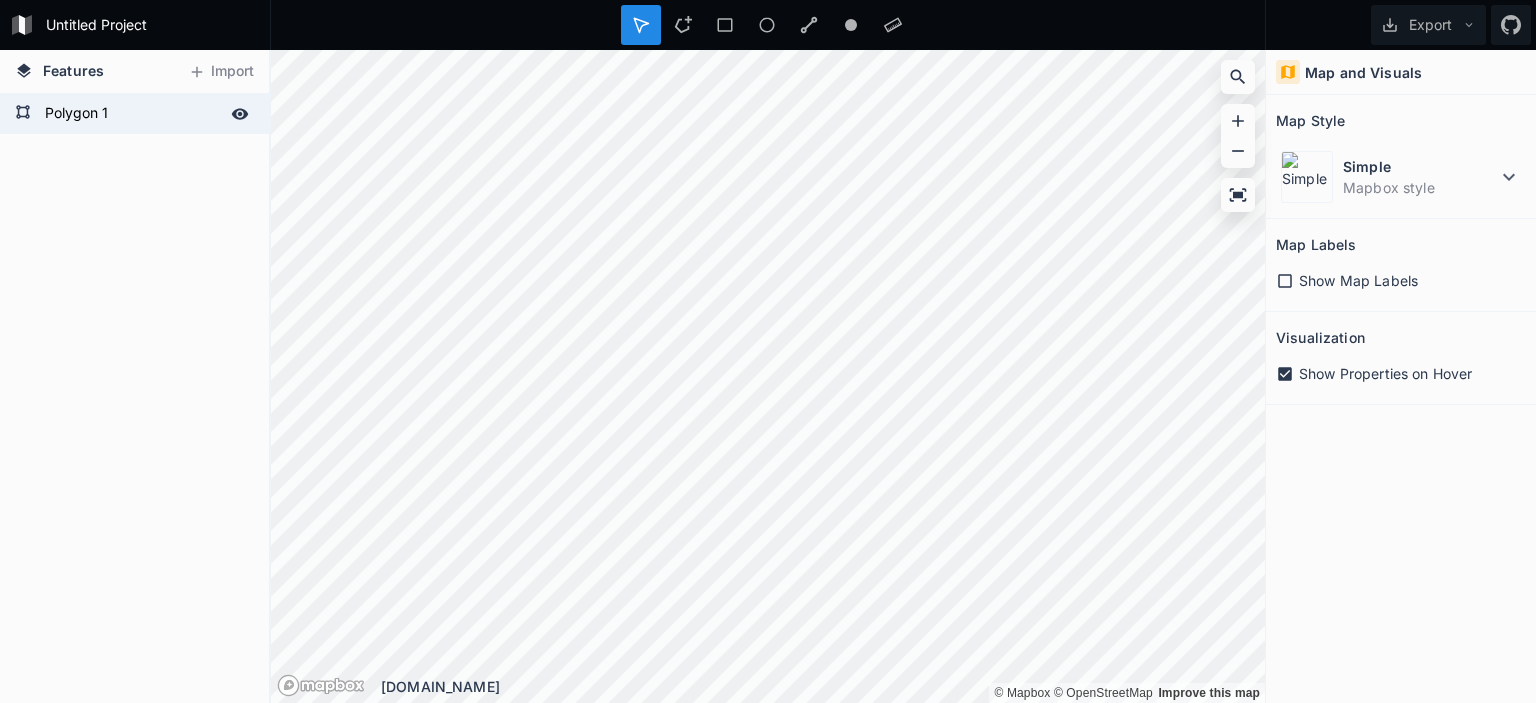 click on "Untitled Project  Export  Features  Import  Polygon 1 © Mapbox   © OpenStreetMap   Improve this map © Mapbox   © OpenStreetMap   Improve this map [DOMAIN_NAME] Map and Visuals Map Style Simple Mapbox style Map Labels Show Map Labels Visualization Show Properties on Hover" at bounding box center (768, 351) 